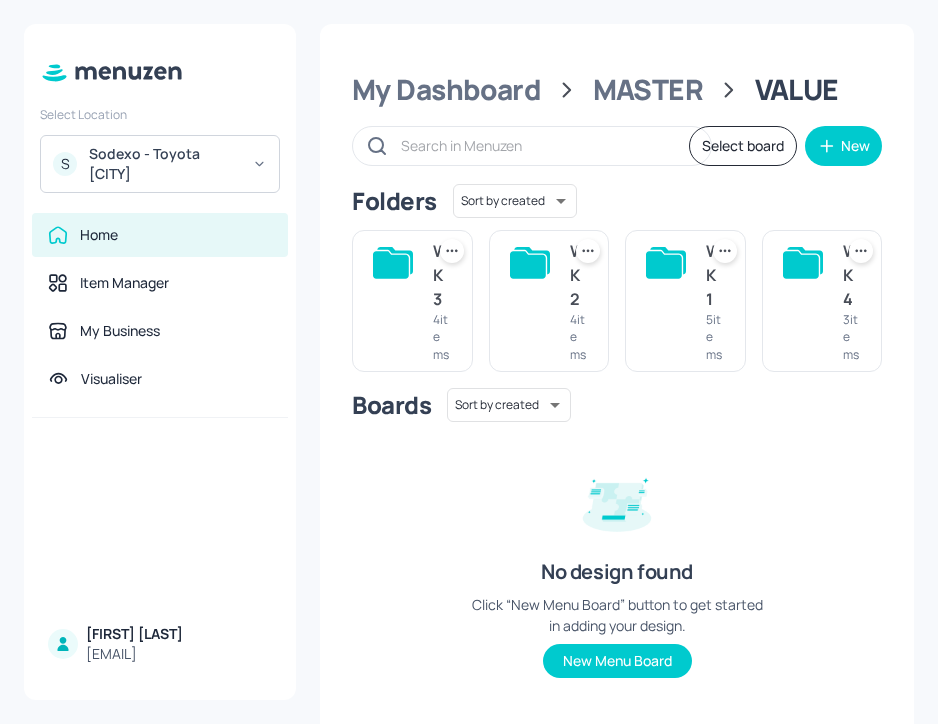 scroll, scrollTop: 0, scrollLeft: 0, axis: both 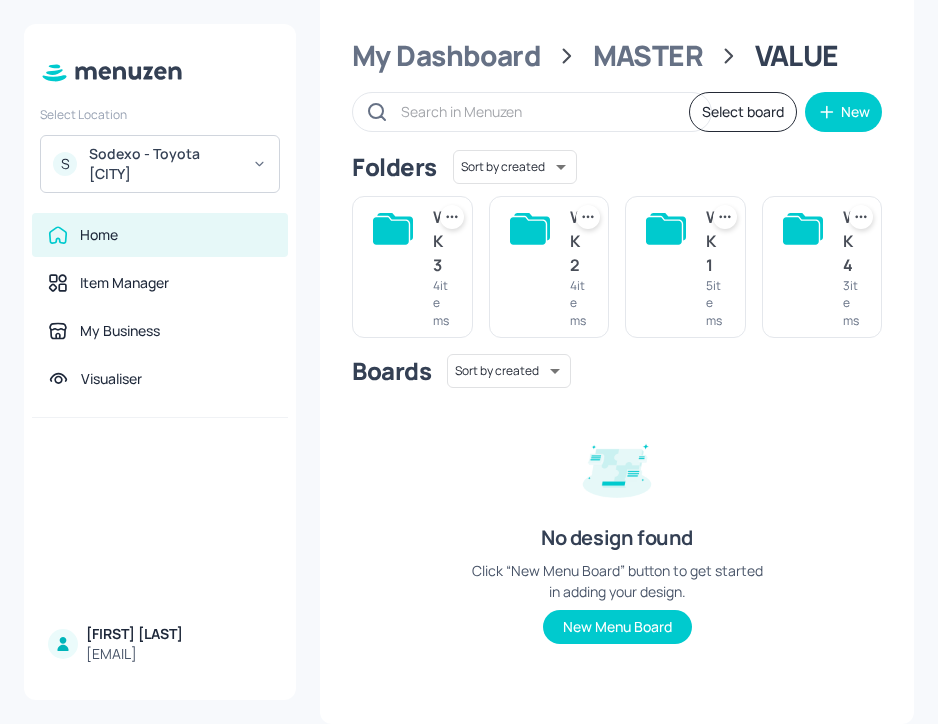 click on "3  items" at bounding box center (851, 303) 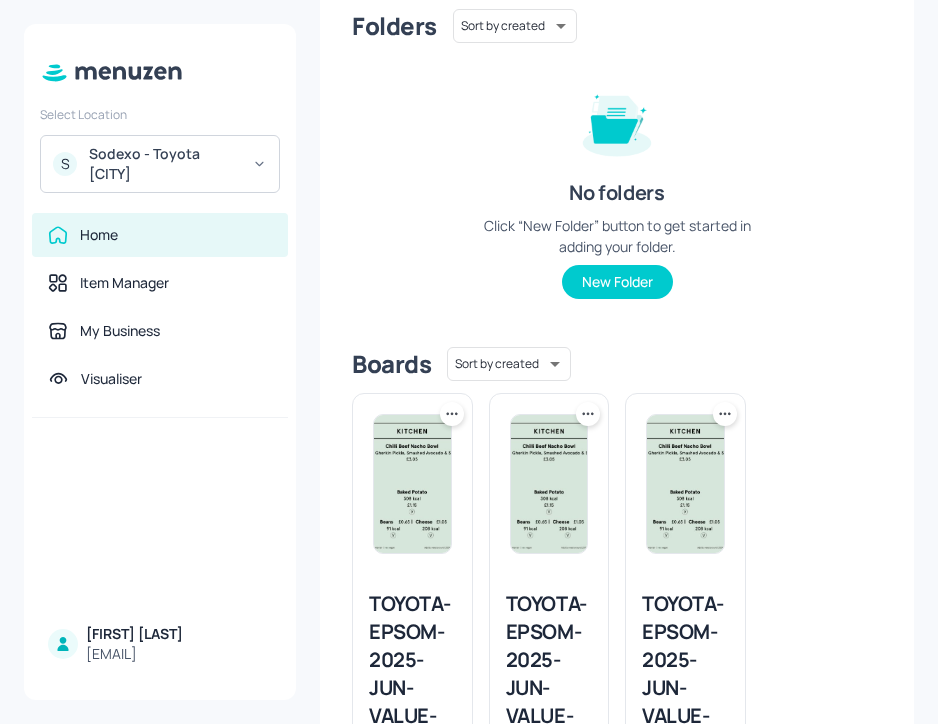 scroll, scrollTop: 0, scrollLeft: 0, axis: both 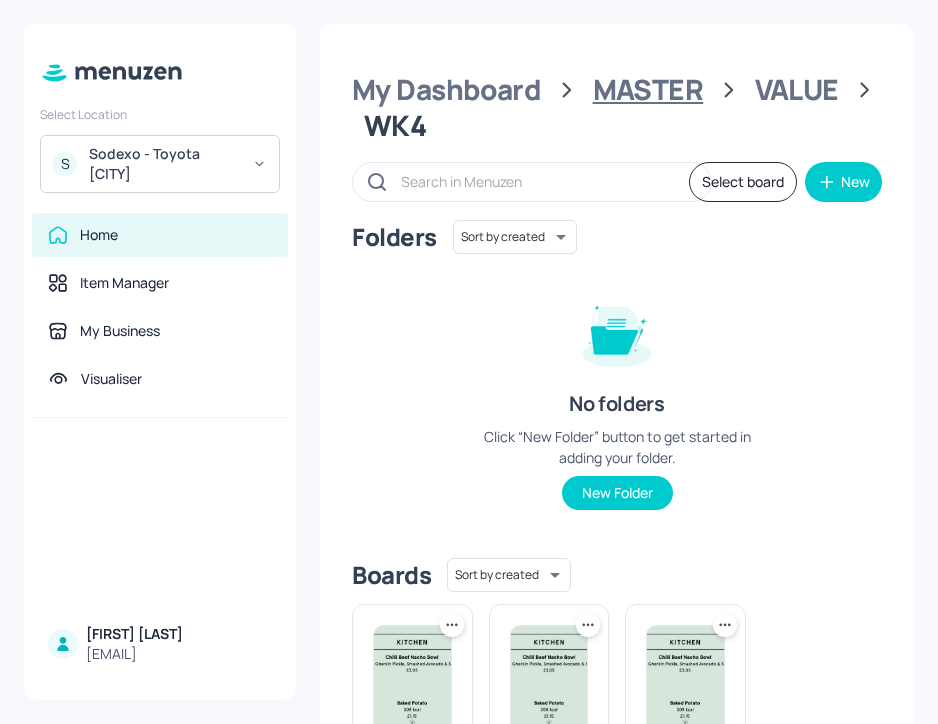 click on "MASTER" at bounding box center [648, 90] 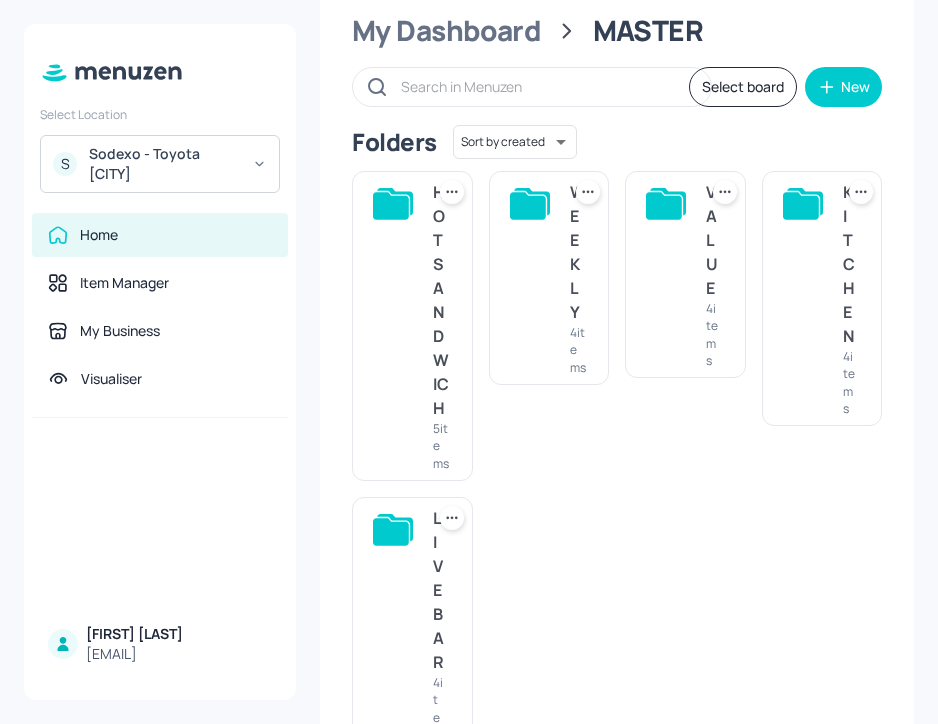 click on "KITCHEN" at bounding box center (849, 264) 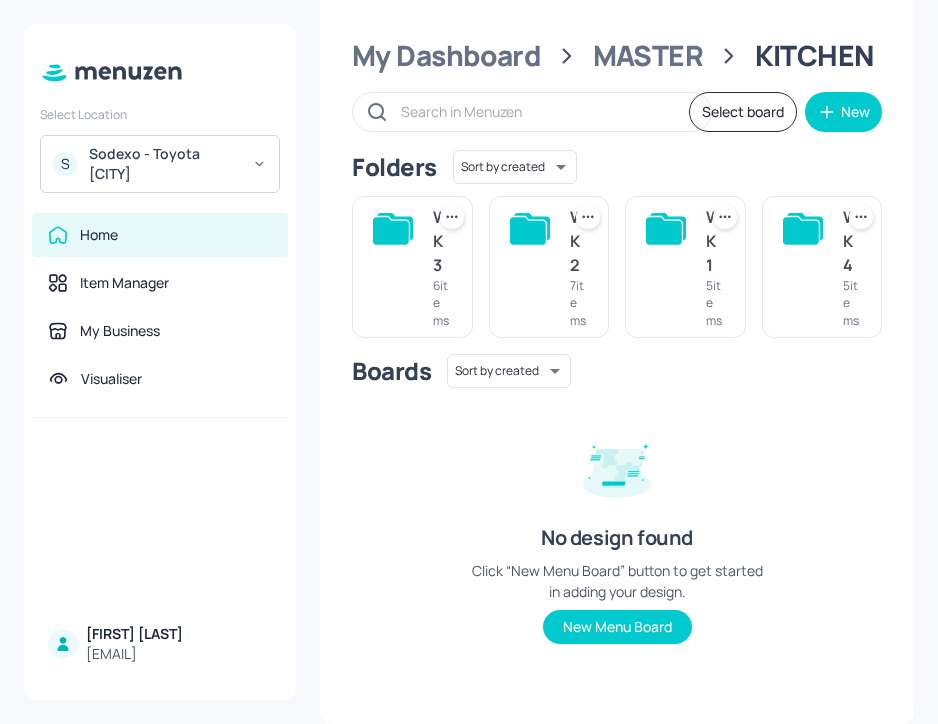 click on "WK4 5  items" at bounding box center [822, 267] 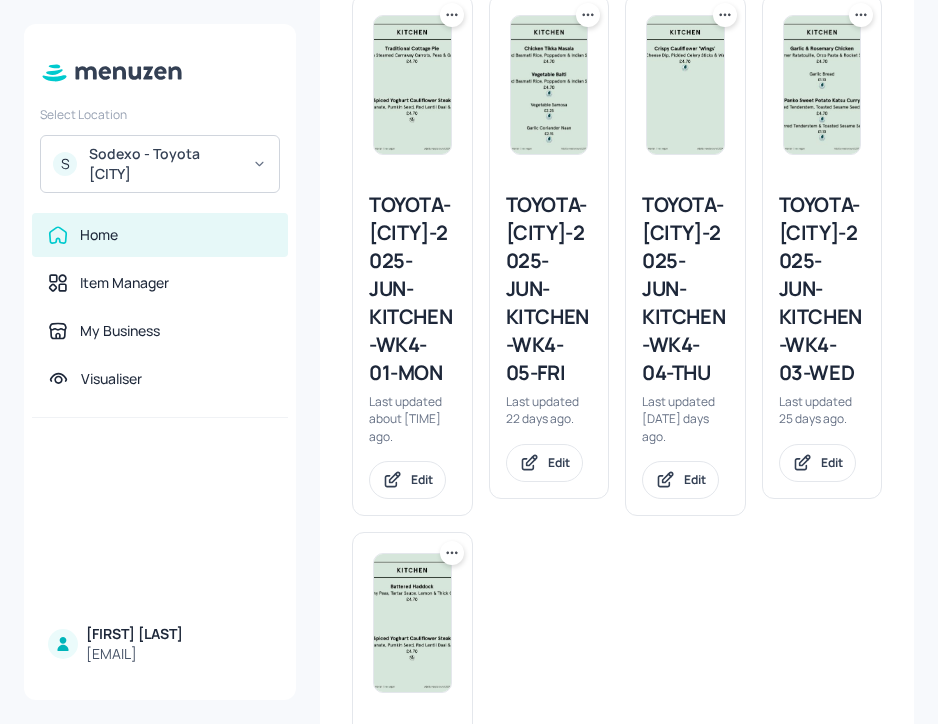 scroll, scrollTop: 588, scrollLeft: 0, axis: vertical 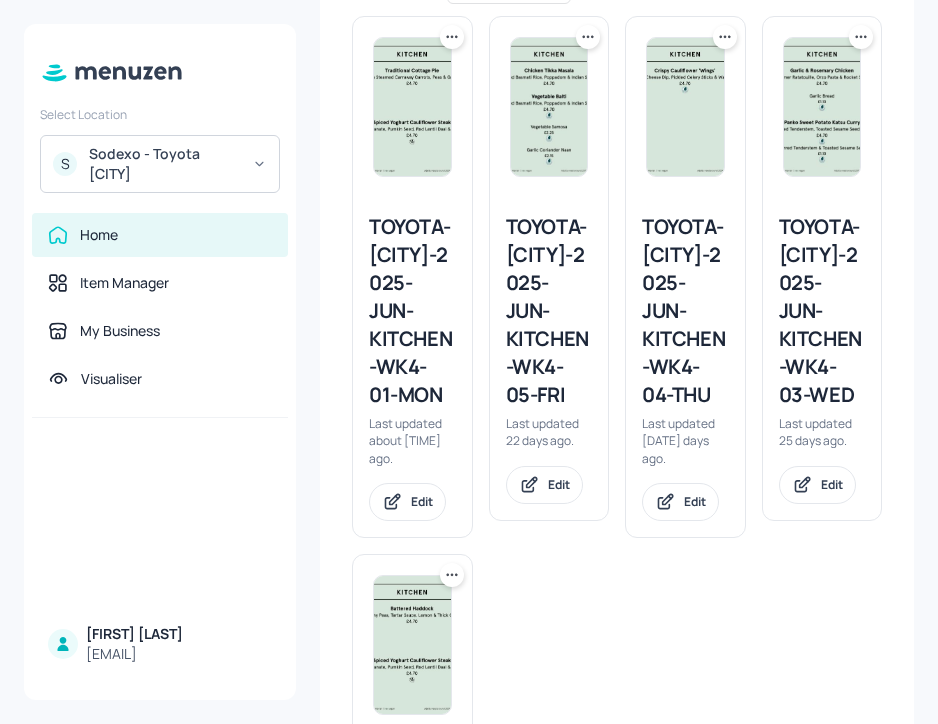 click on "TOYOTA-EPSOM-2025-JUN-KITCHEN-WK4-01-MON" at bounding box center [412, 311] 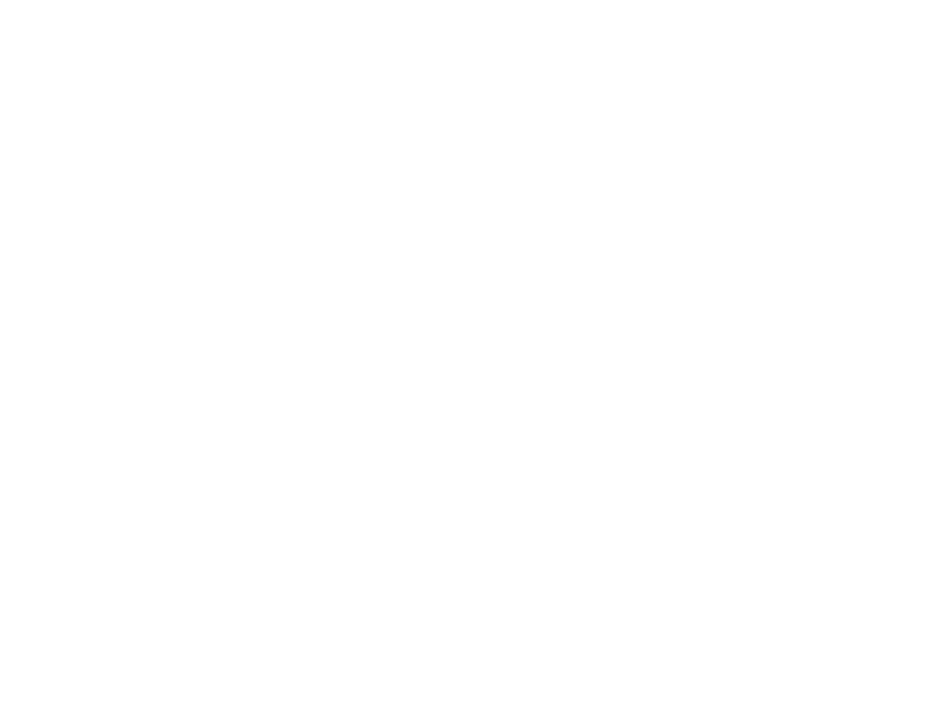 scroll, scrollTop: 0, scrollLeft: 0, axis: both 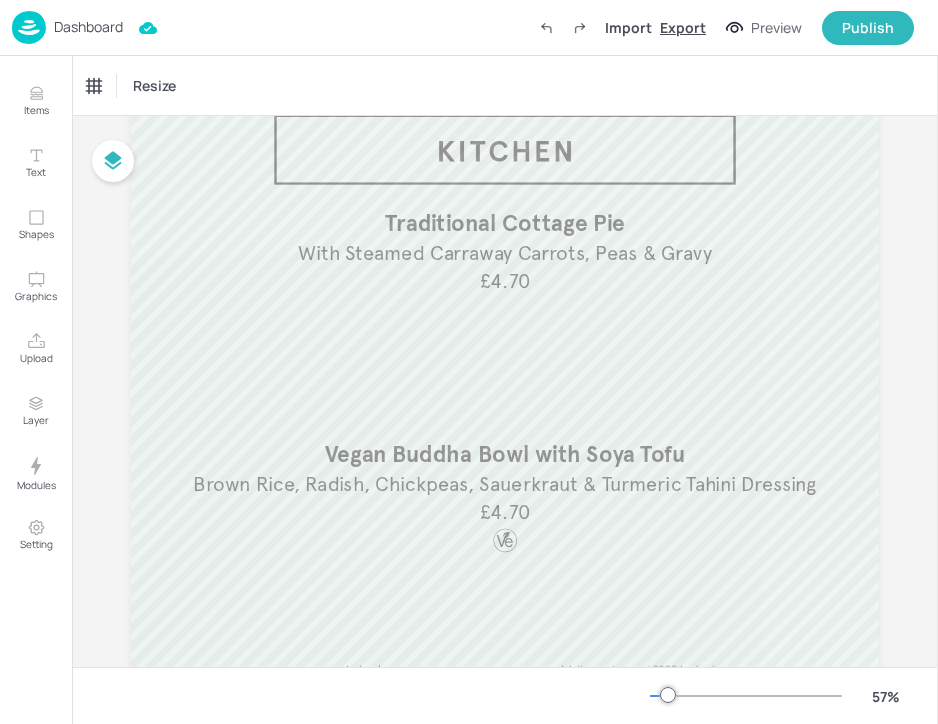 click on "Export" at bounding box center (683, 27) 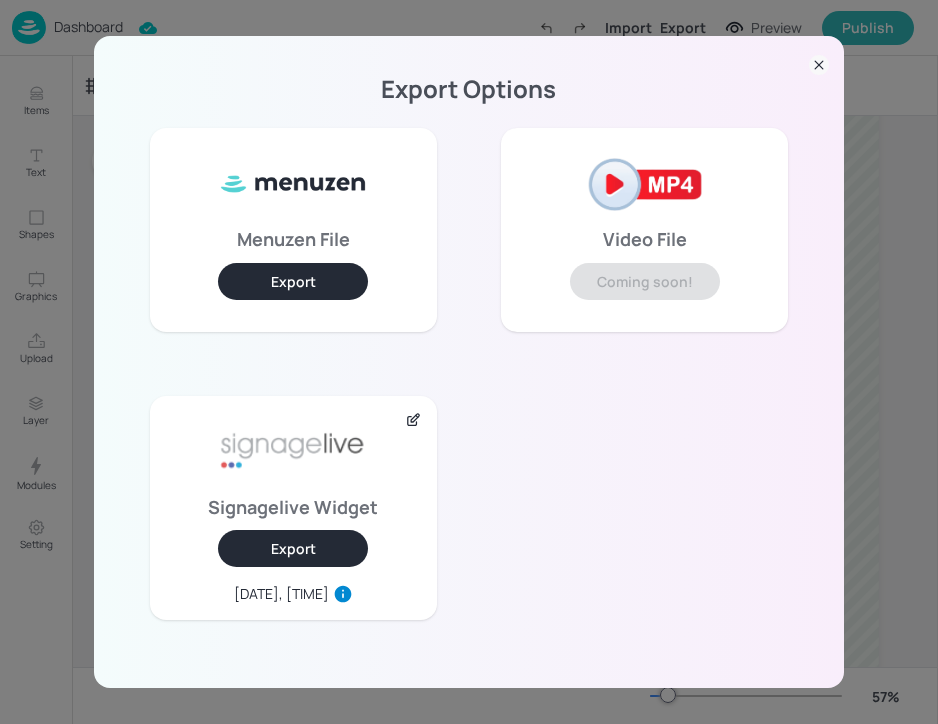click on "Export" at bounding box center [293, 548] 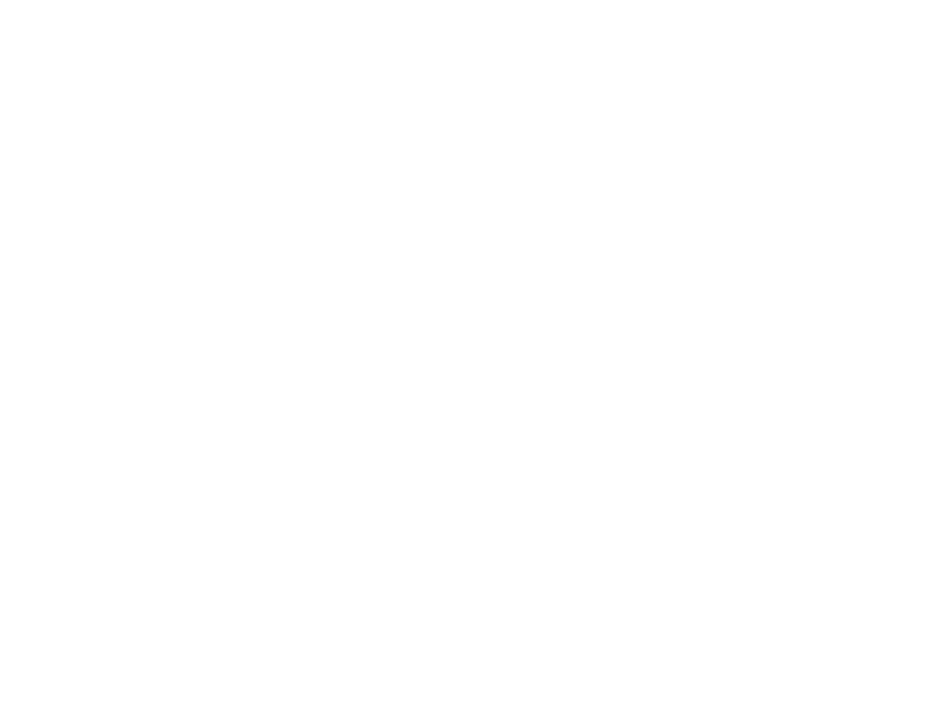 scroll, scrollTop: 0, scrollLeft: 0, axis: both 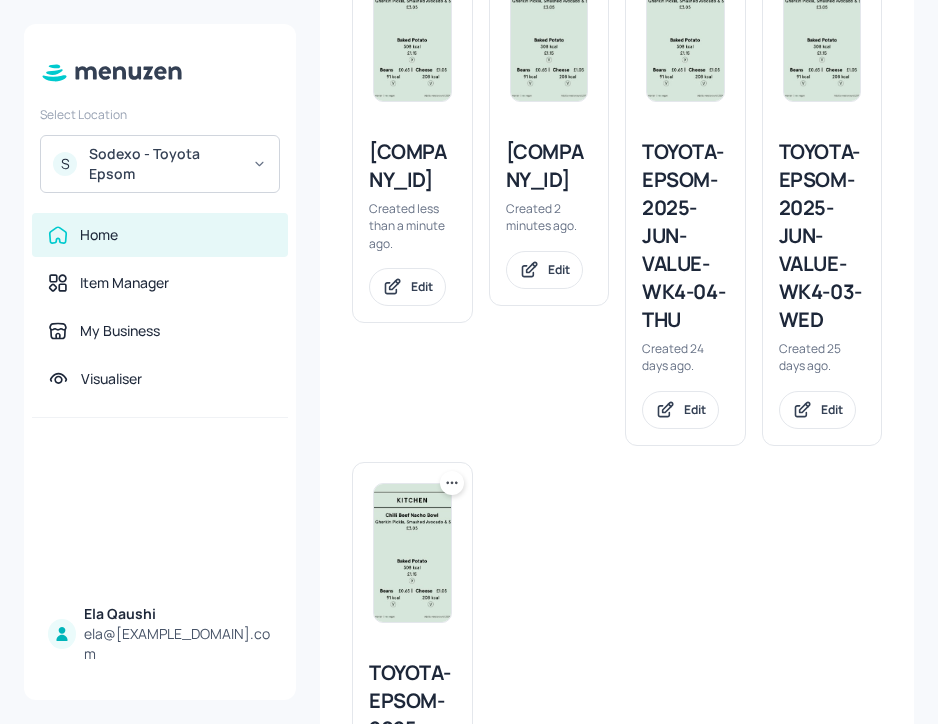 click on "TOYOTA-EPSOM-2025-JUN-VALUE-WK4-01-MON" at bounding box center [412, 166] 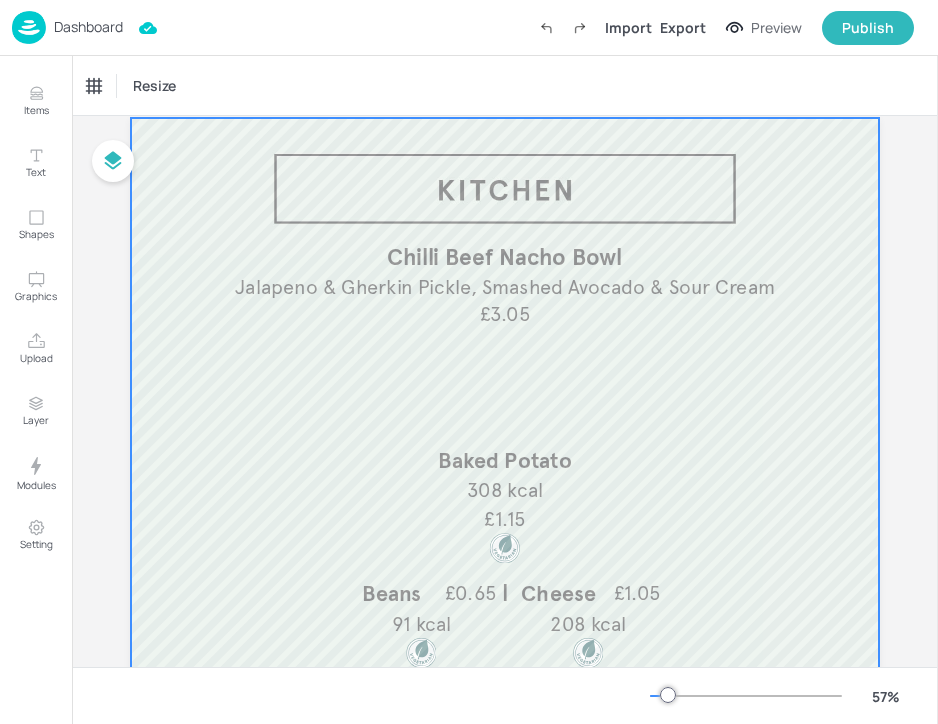 scroll, scrollTop: 82, scrollLeft: 0, axis: vertical 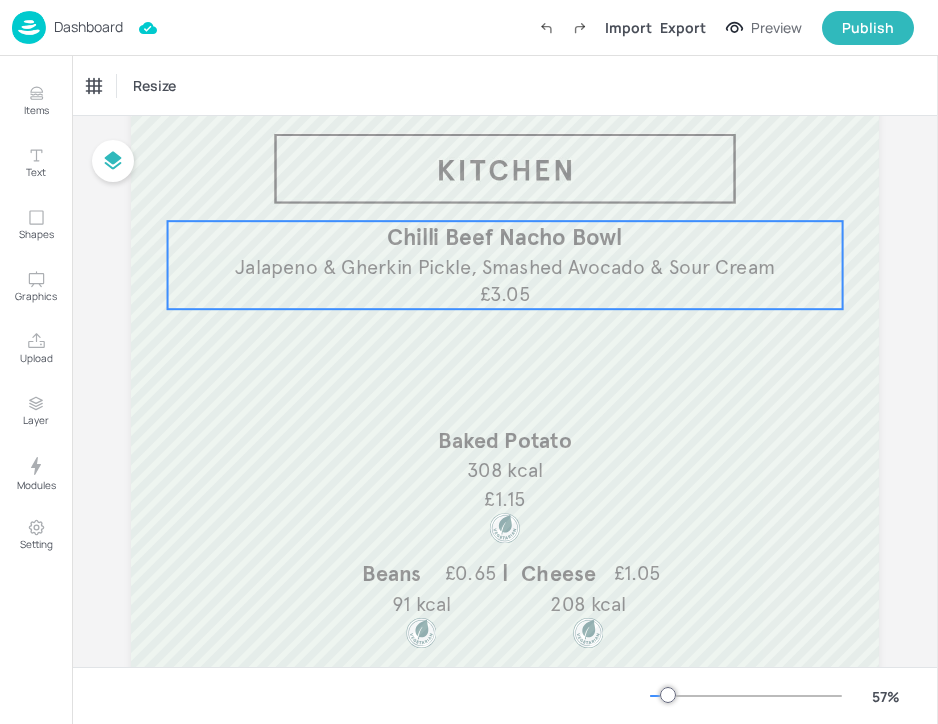 click on "£3.05" at bounding box center (505, 294) 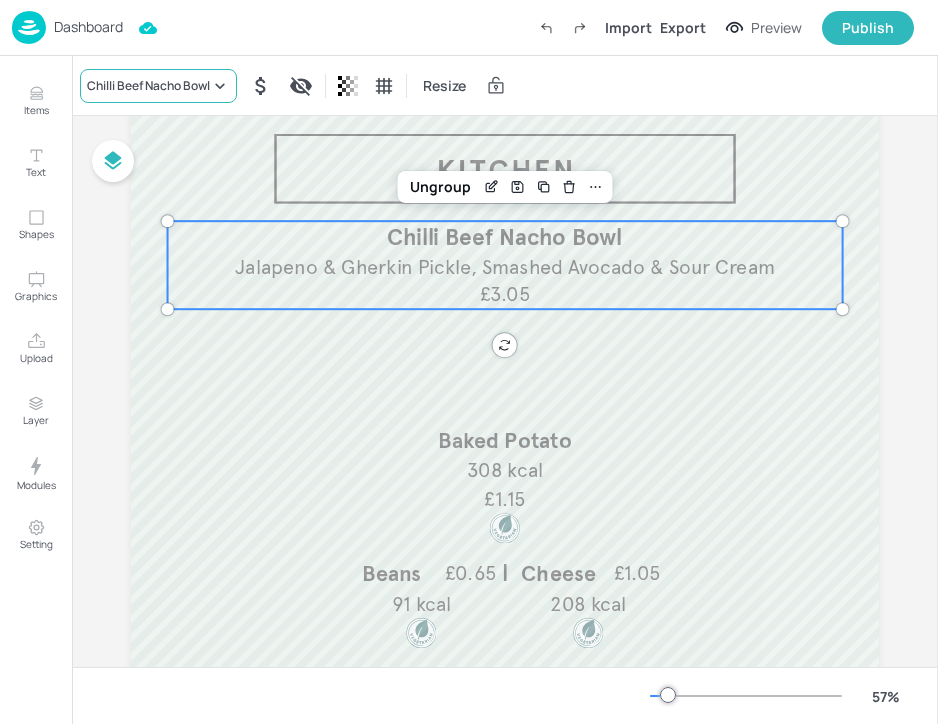 click on "Chilli Beef Nacho Bowl" at bounding box center (148, 86) 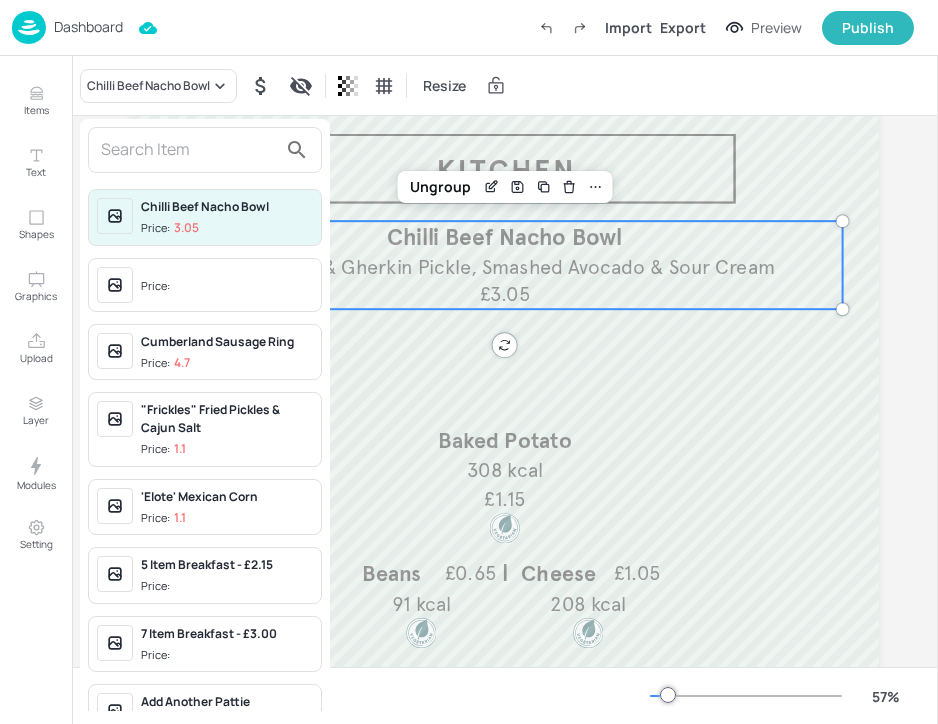 click at bounding box center (205, 150) 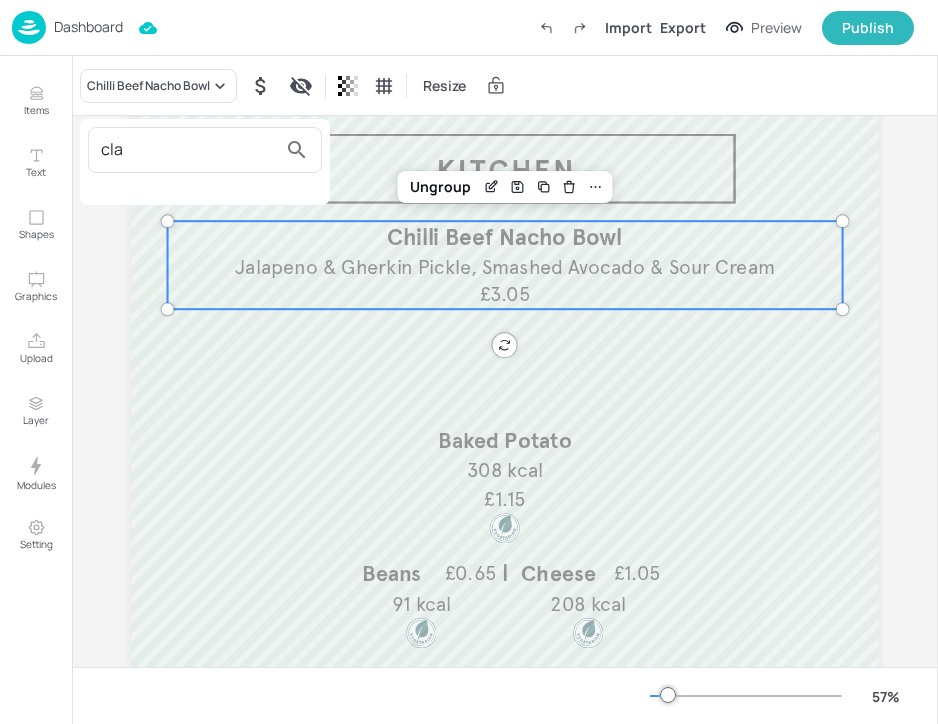 type on "cla" 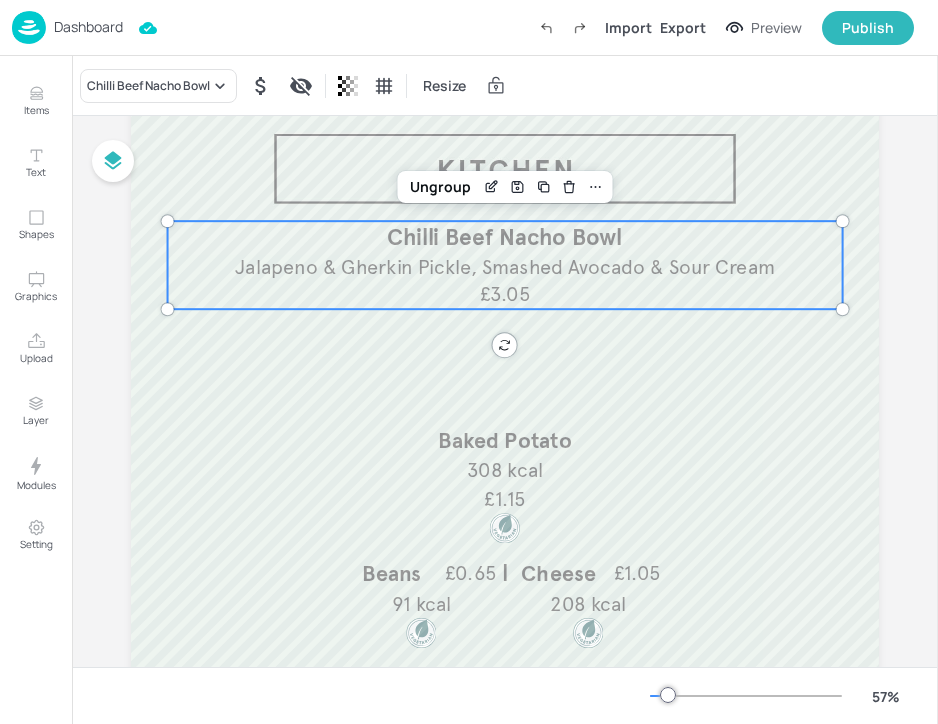 click on "Items" at bounding box center (36, 110) 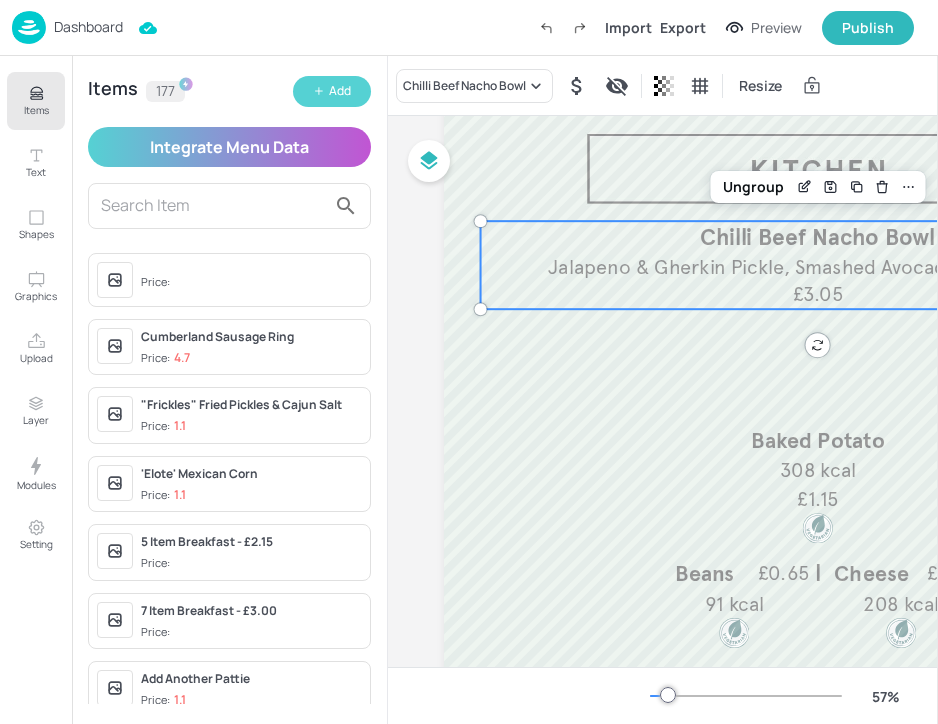 click on "Add" at bounding box center [340, 91] 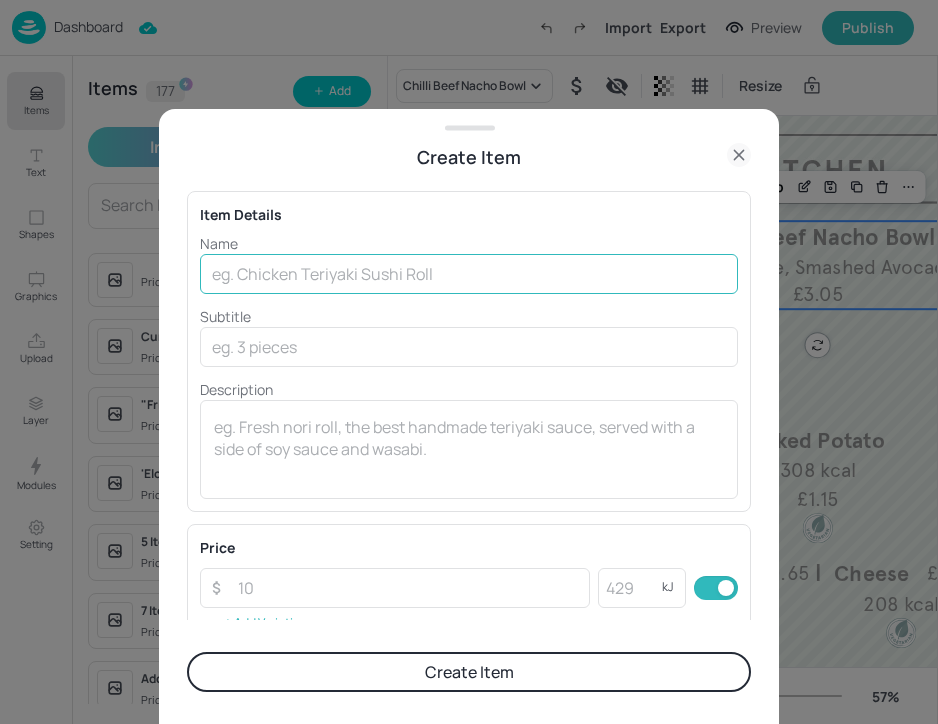 click at bounding box center [469, 274] 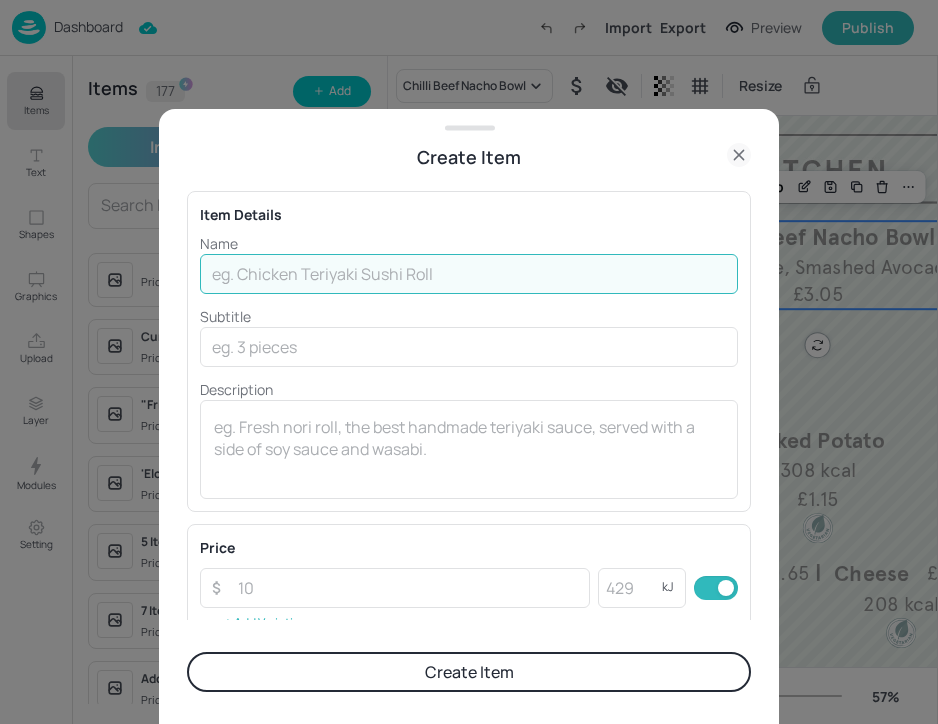 paste on "Classic Quiche Lorraine" 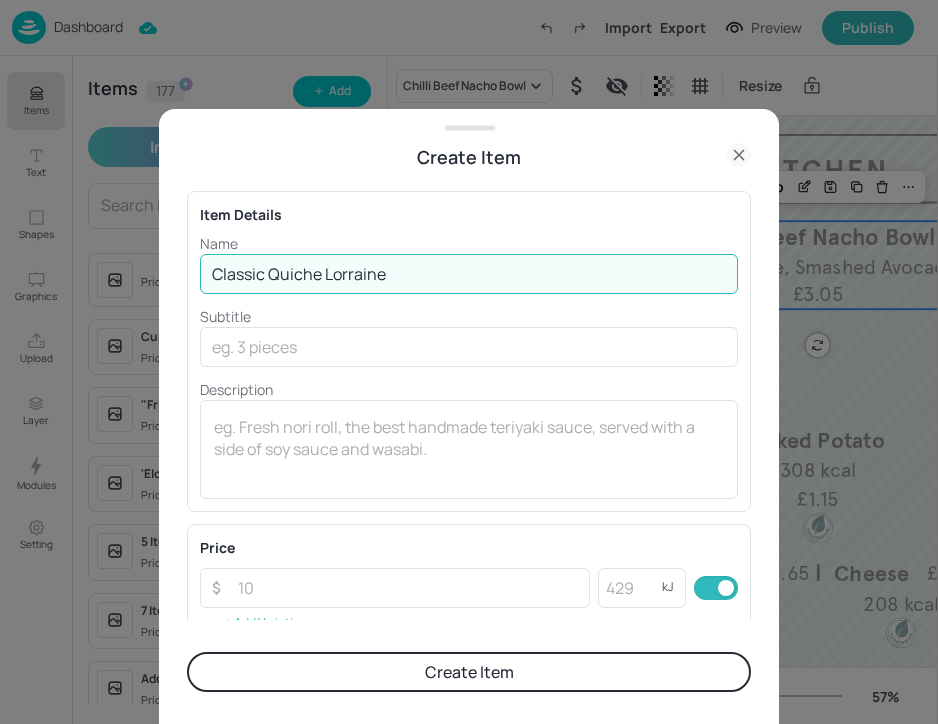 type on "Classic Quiche Lorraine" 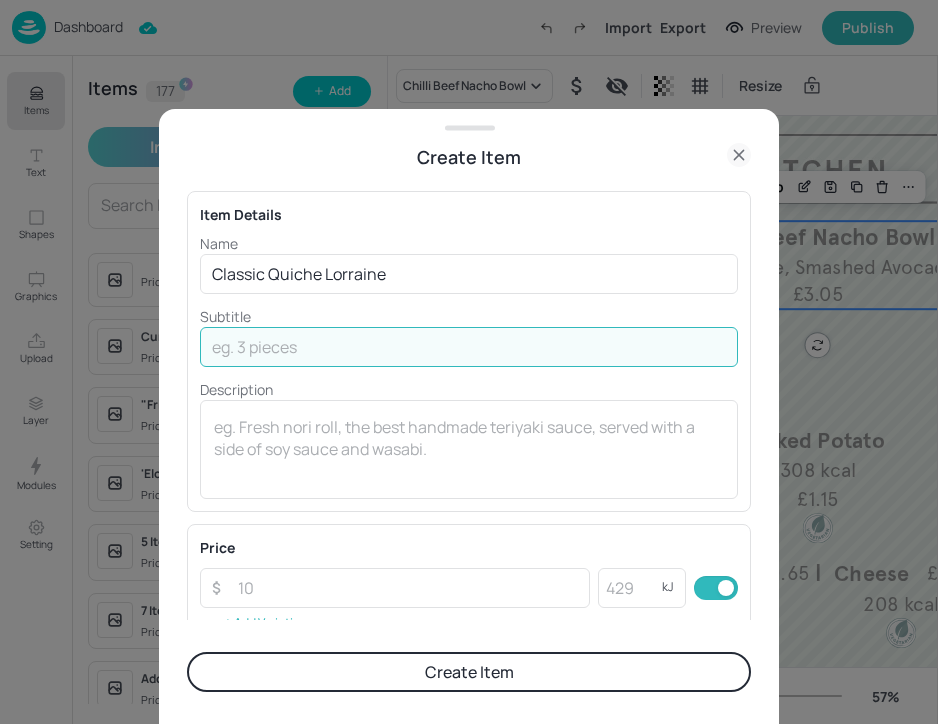 click at bounding box center (469, 347) 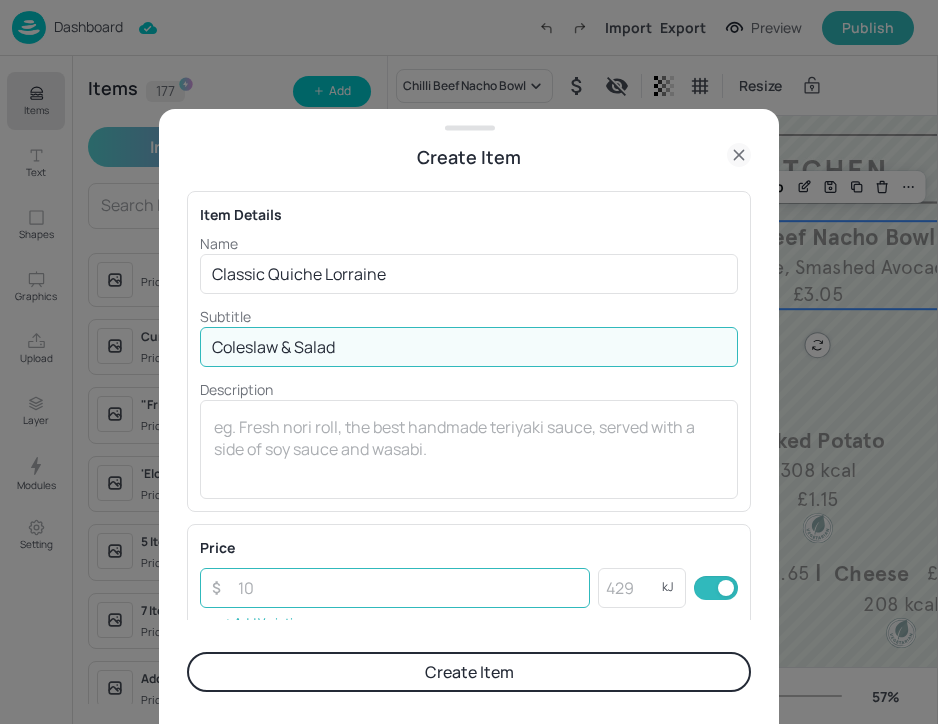 type on "Coleslaw & Salad" 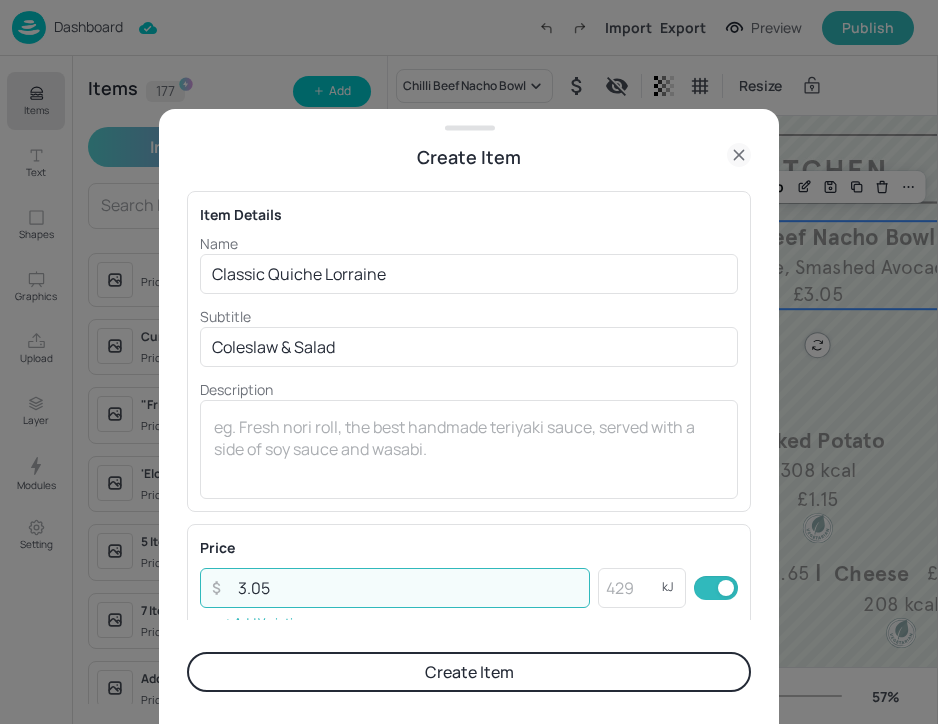 type on "3.05" 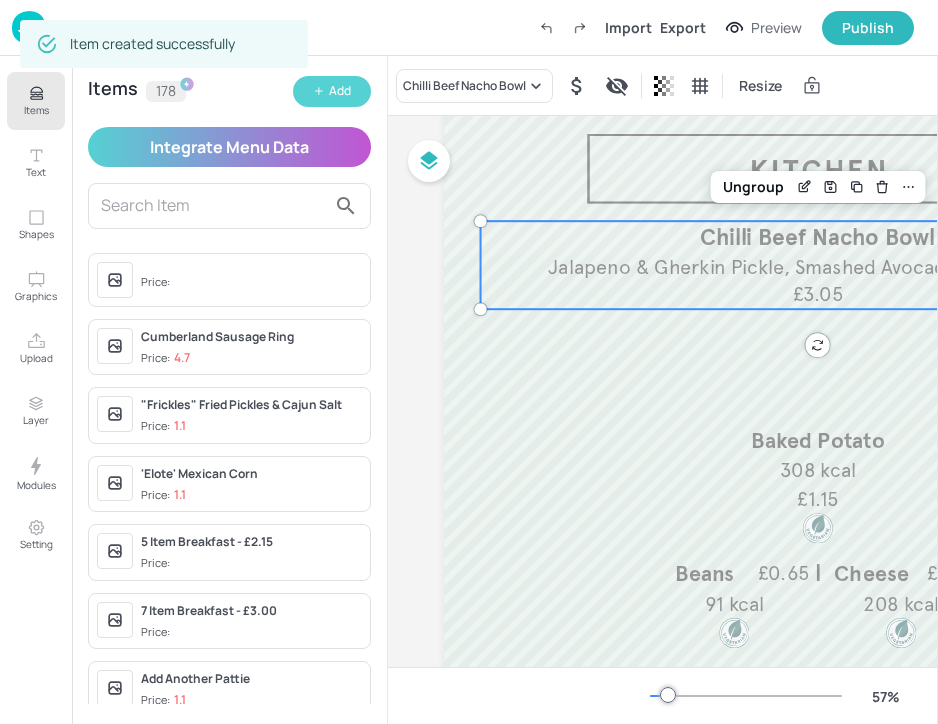 click on "Add" at bounding box center (332, 91) 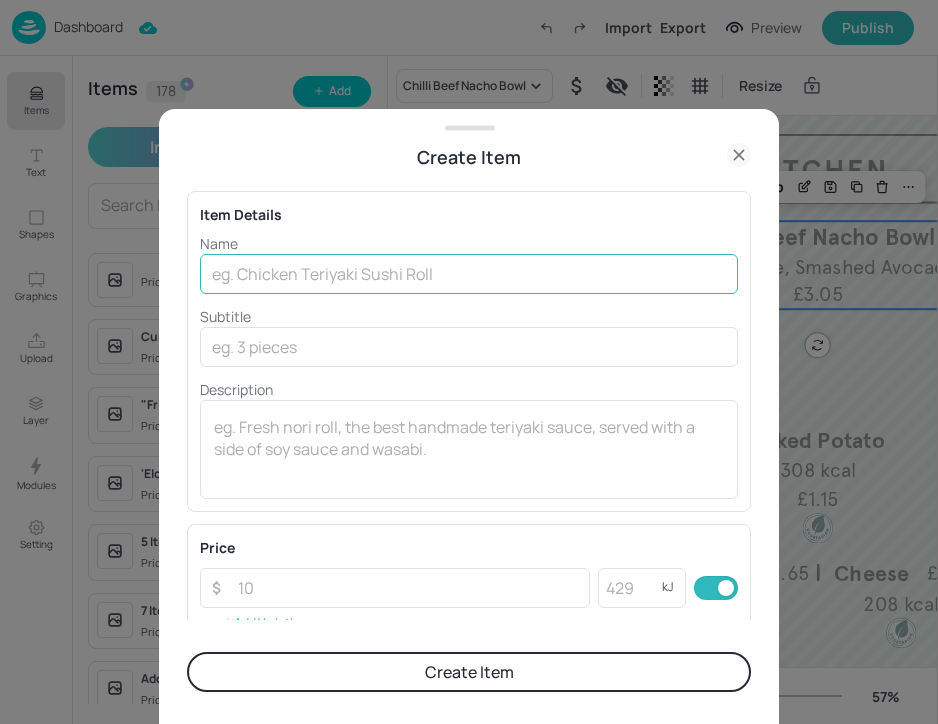 click at bounding box center [469, 274] 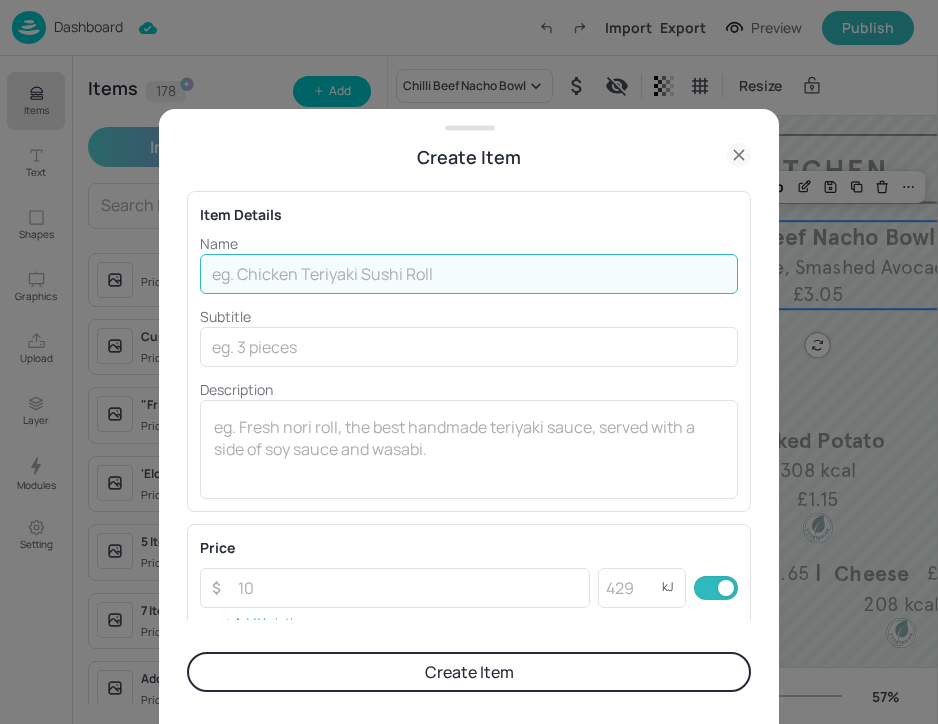 paste on "Steamed Potatoes" 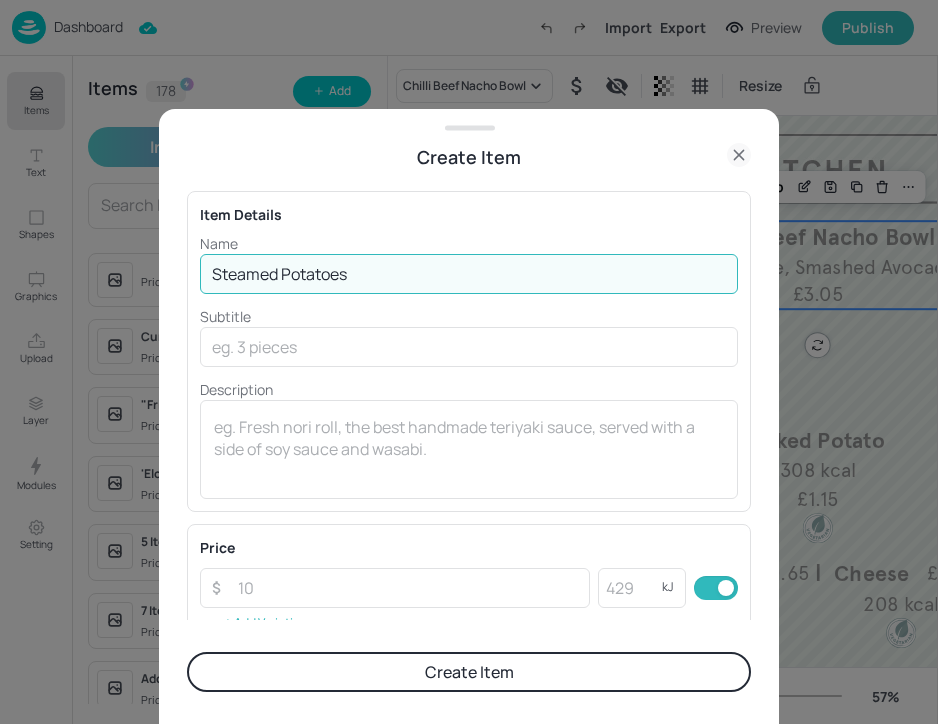 type on "Steamed Potatoes" 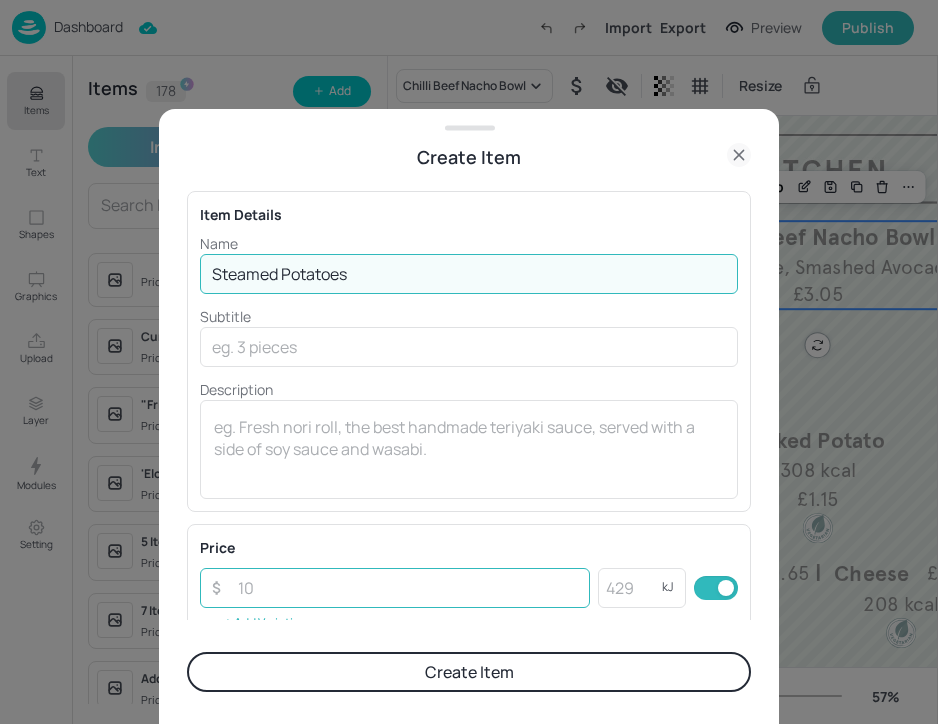 click at bounding box center [408, 588] 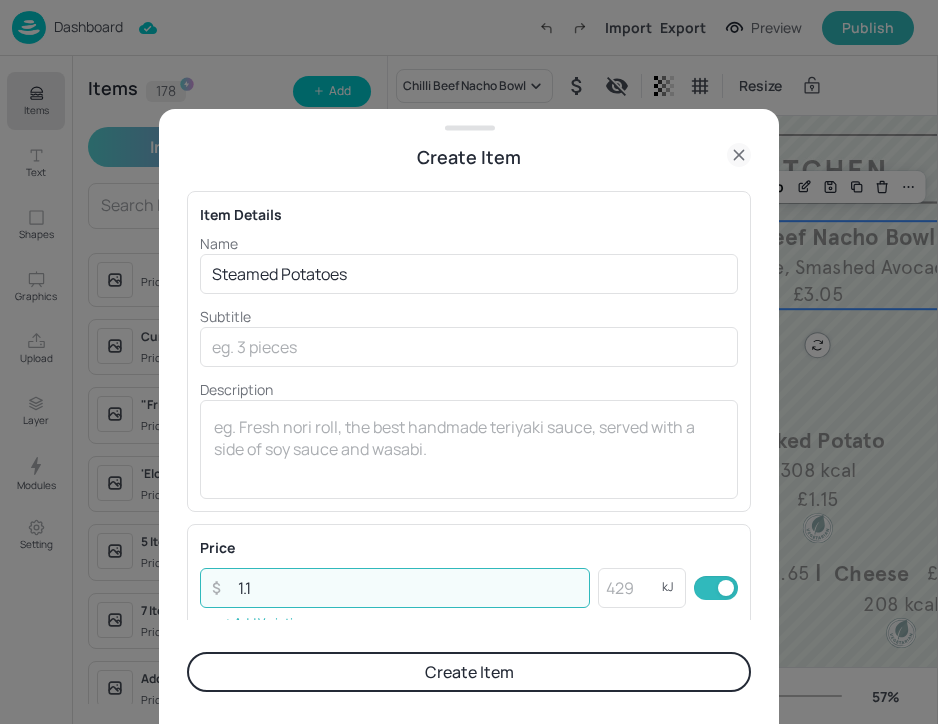 type on "1.1" 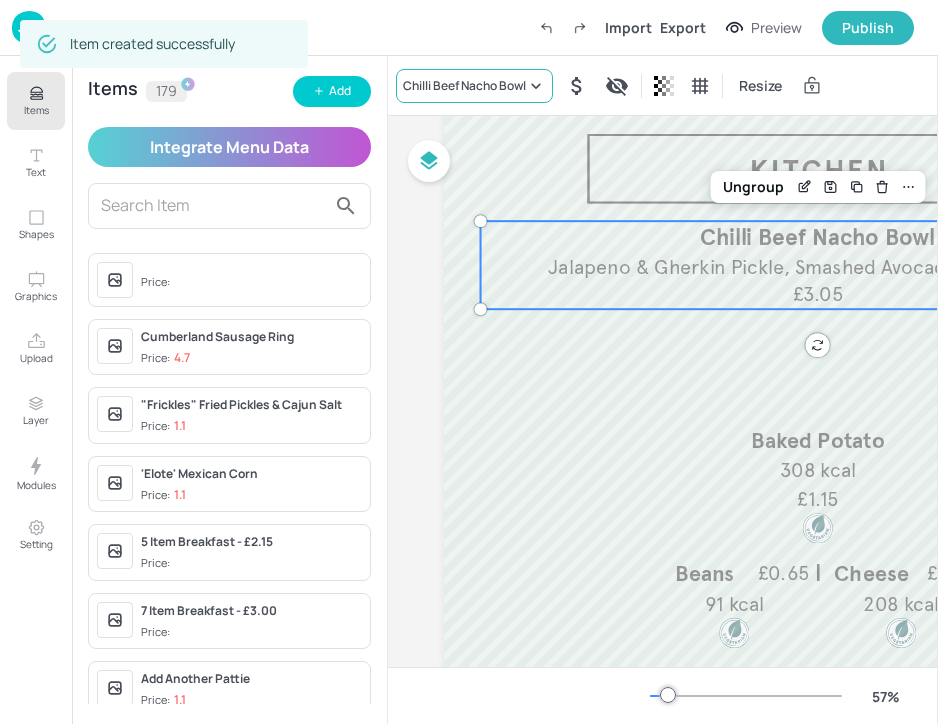 click on "Chilli Beef Nacho Bowl" at bounding box center (474, 86) 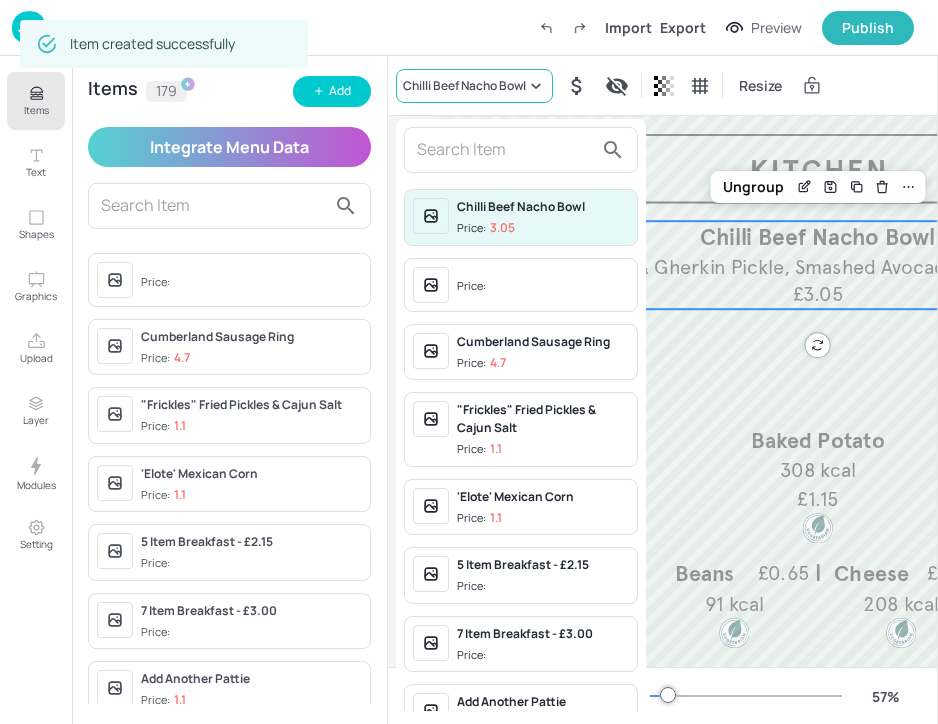 click at bounding box center (469, 362) 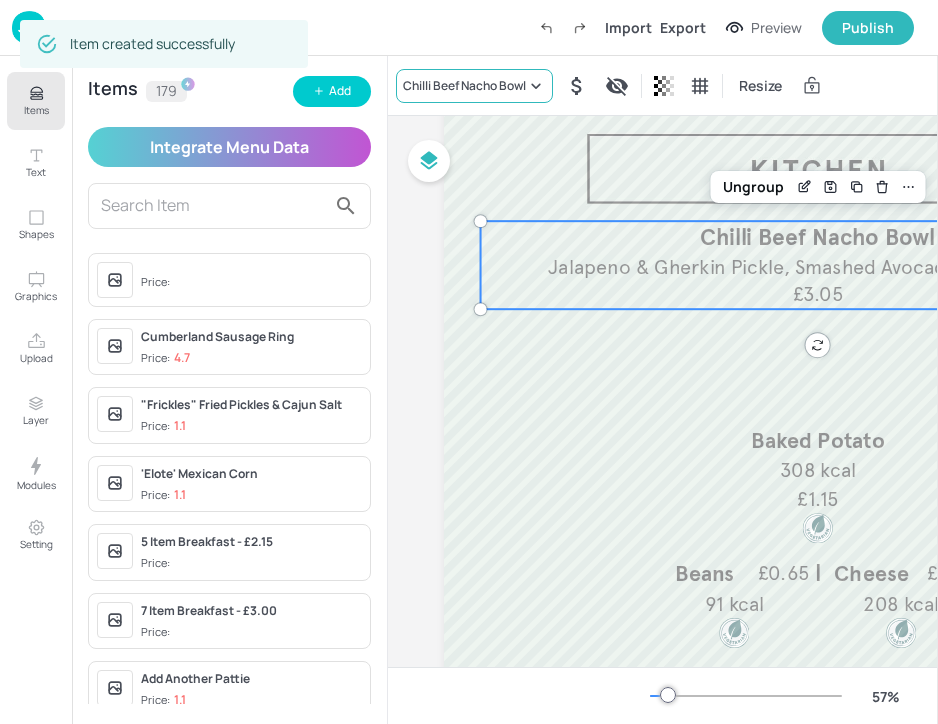 click on "Chilli Beef Nacho Bowl" at bounding box center (464, 86) 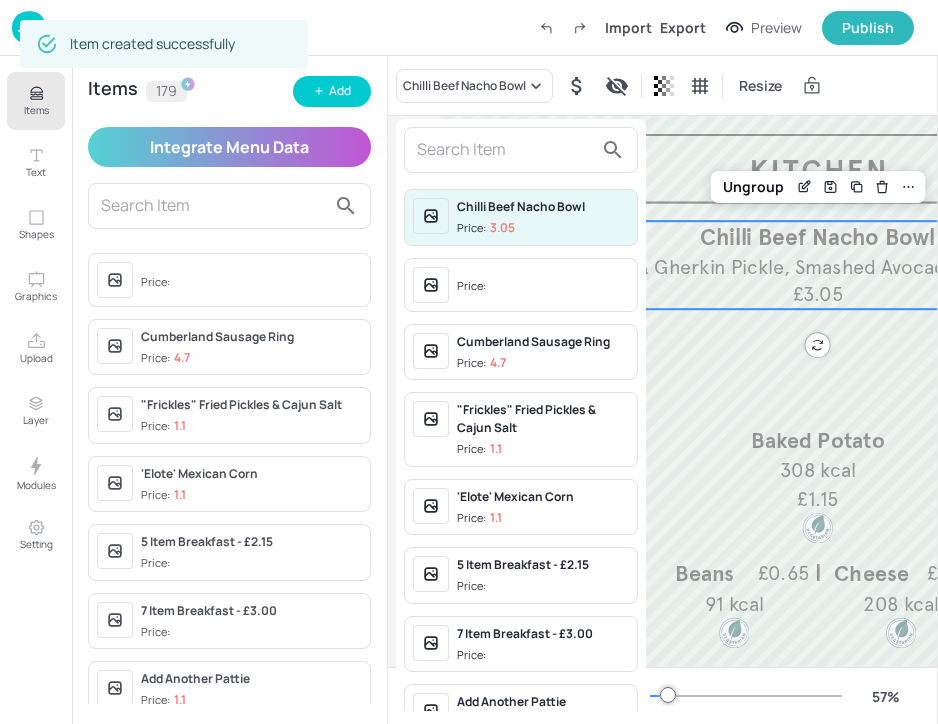click at bounding box center (521, 150) 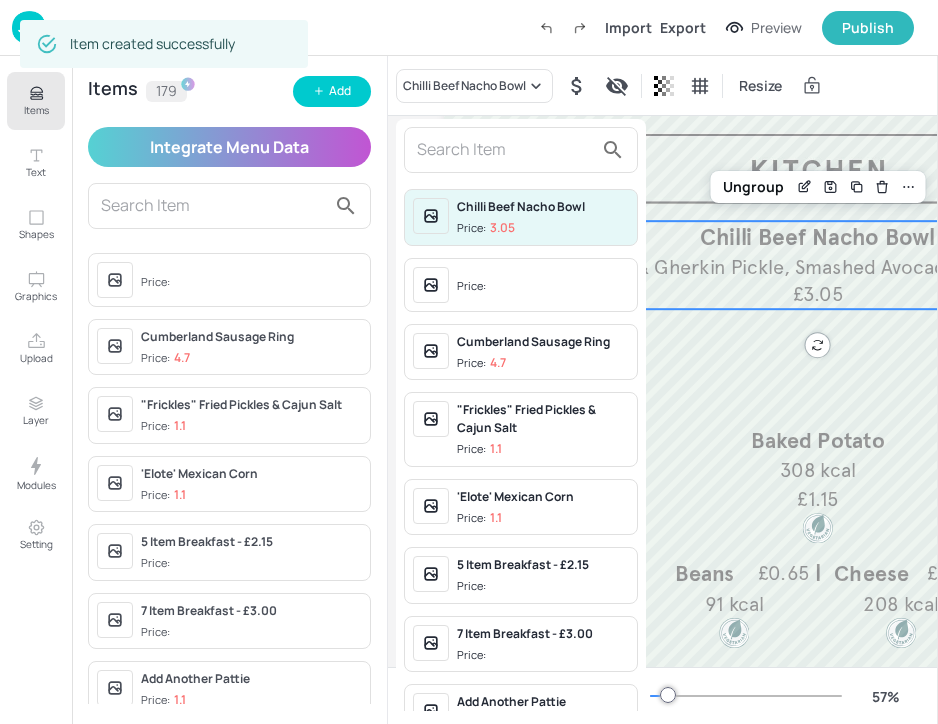 click at bounding box center [505, 150] 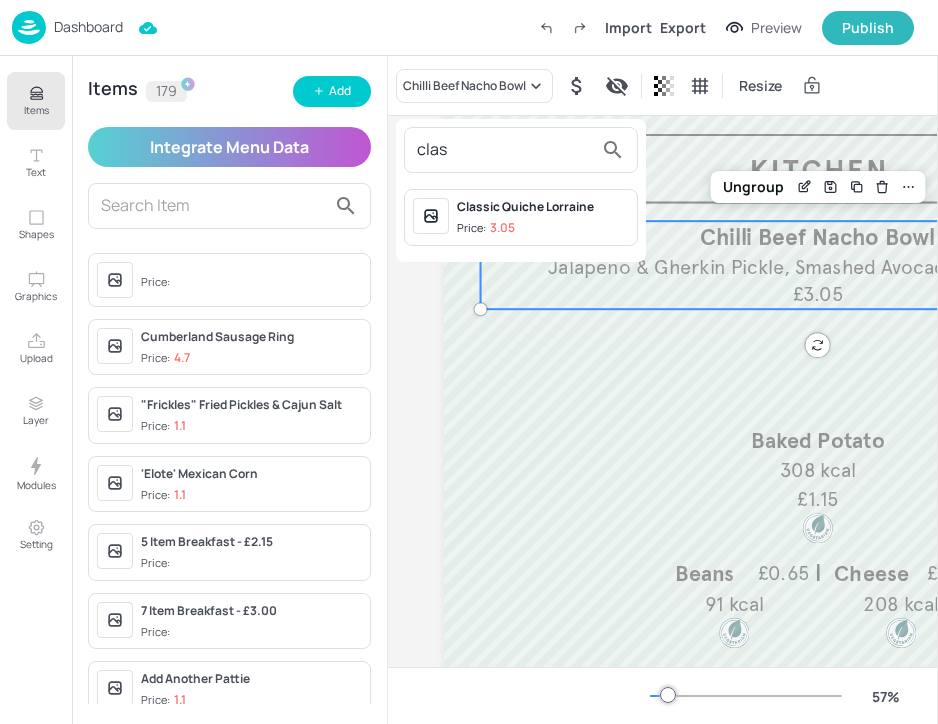 type on "clas" 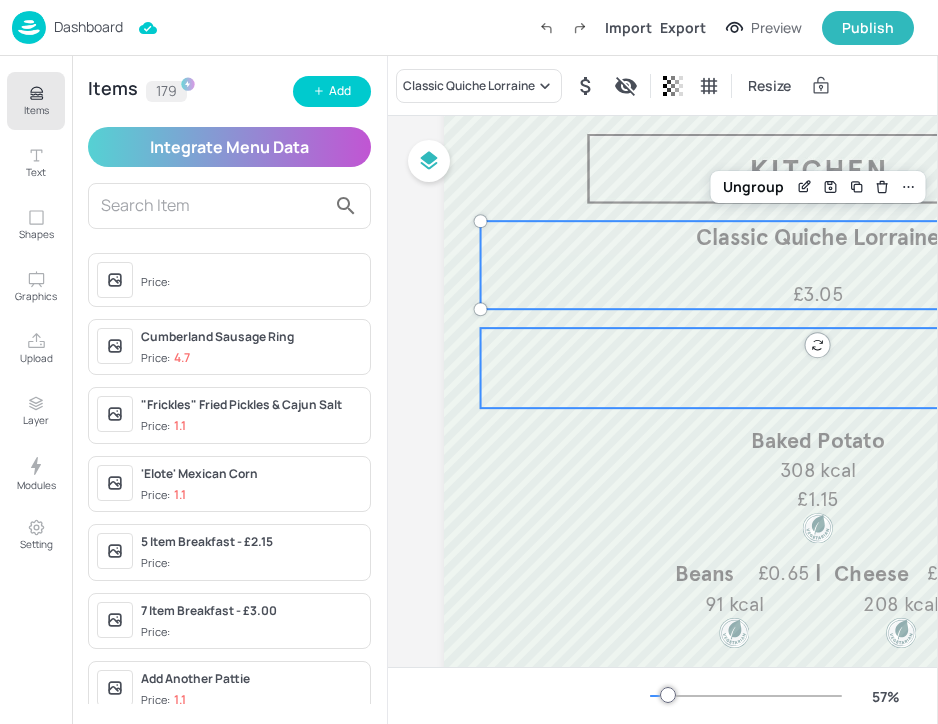 click at bounding box center [818, 368] 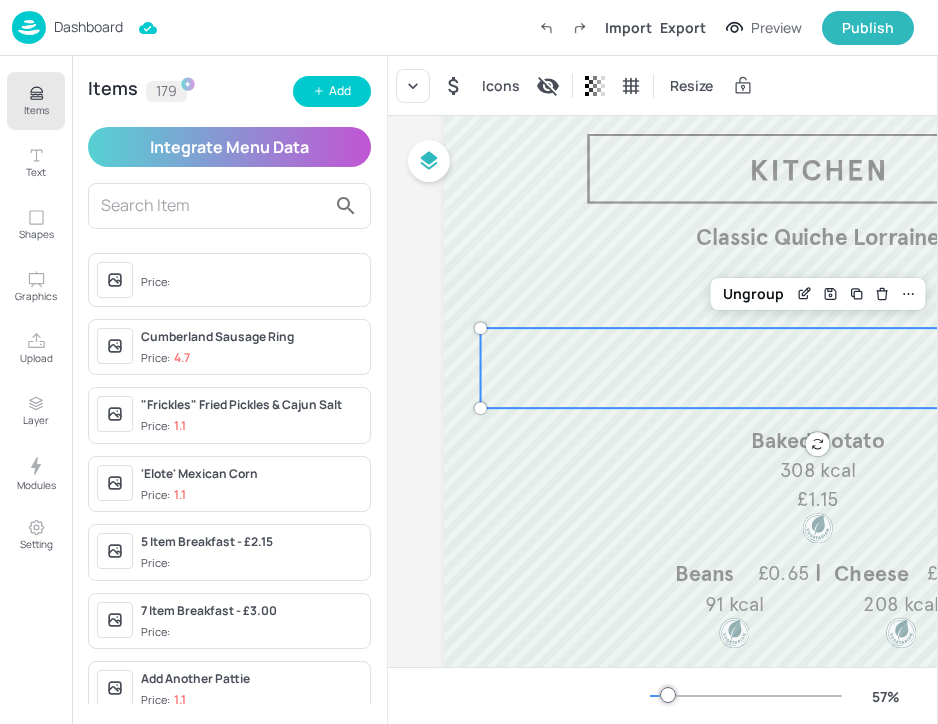click on "Icons Resize" at bounding box center (586, 86) 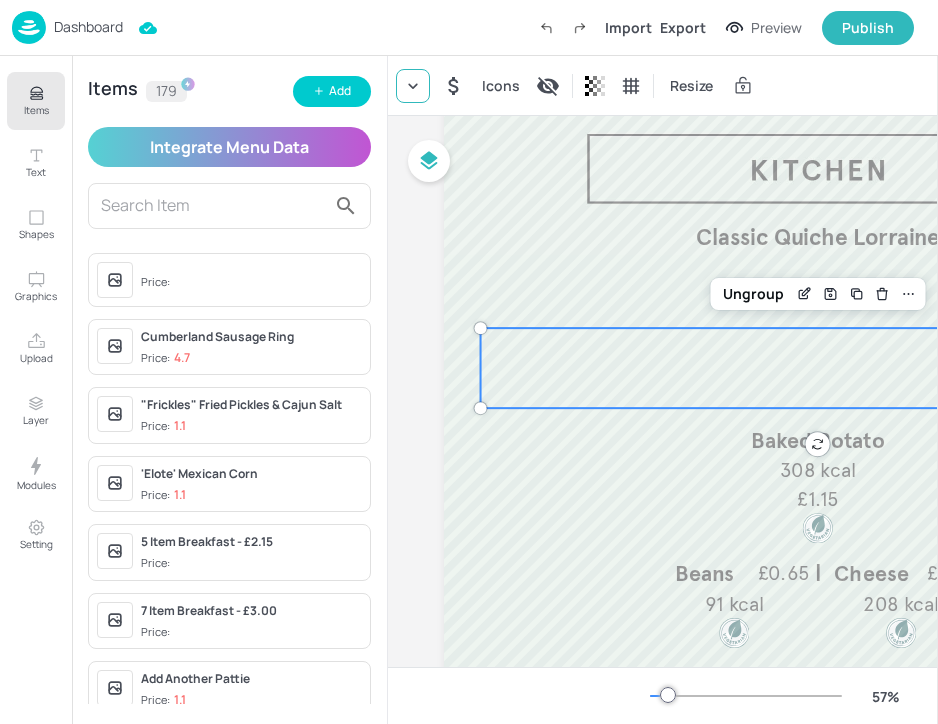 click 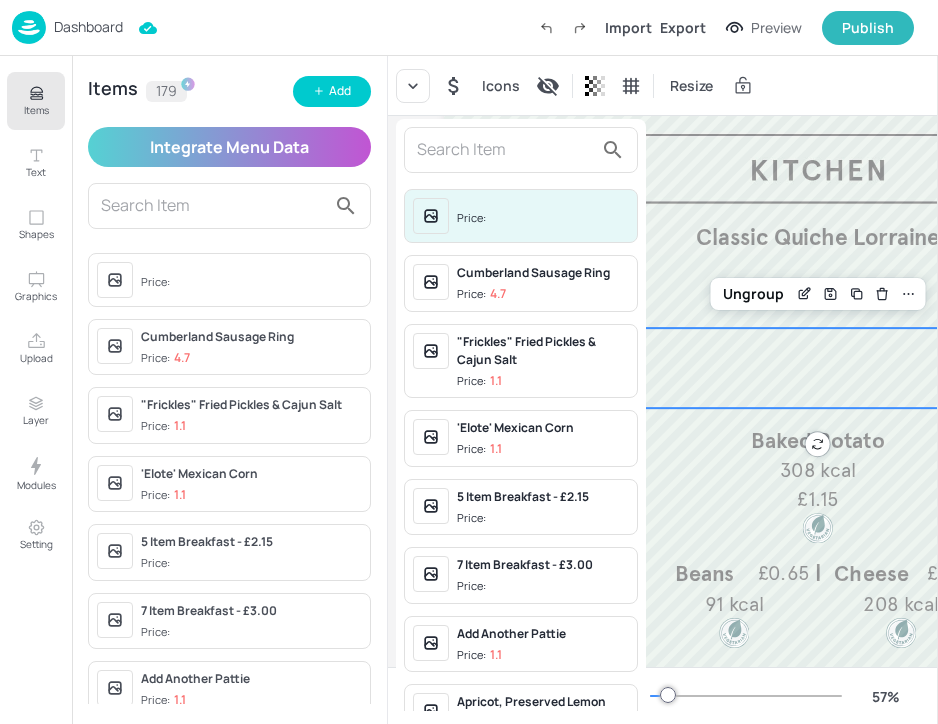 click at bounding box center (505, 150) 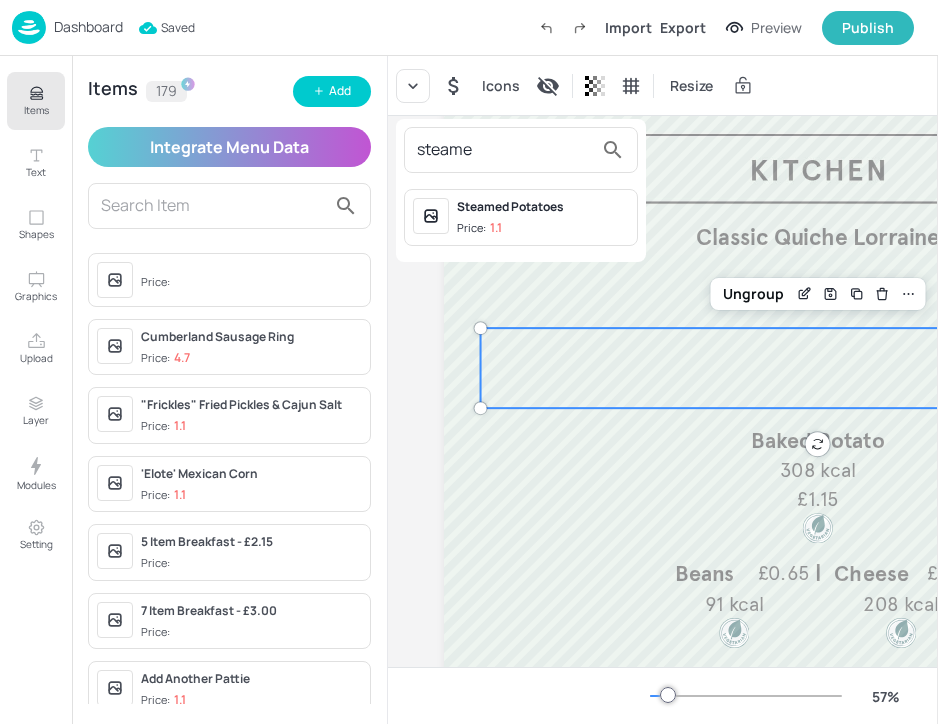 type on "steame" 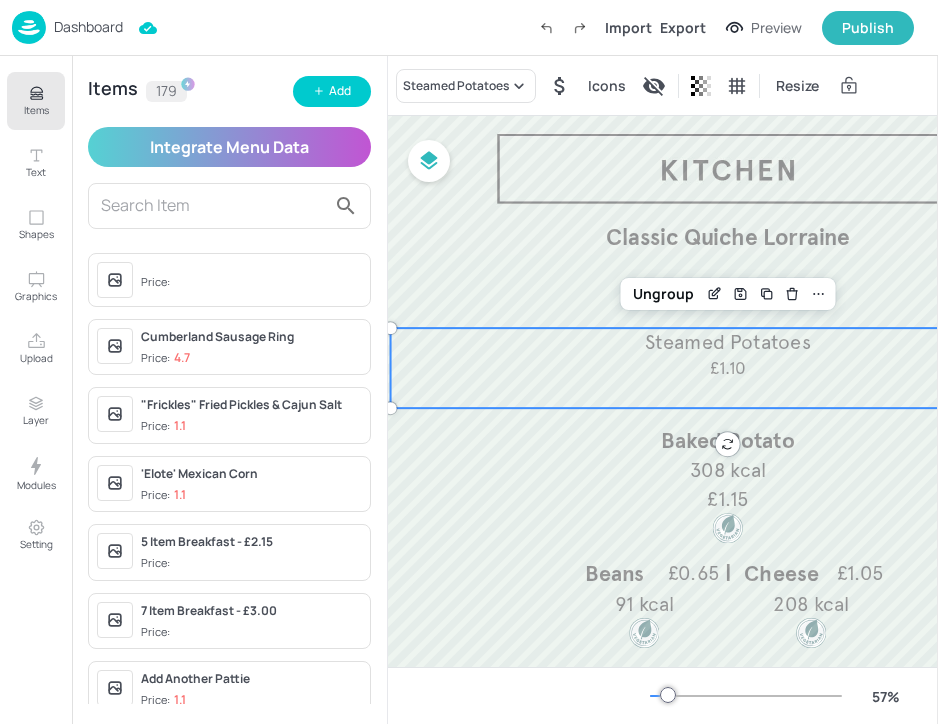 scroll, scrollTop: 82, scrollLeft: 101, axis: both 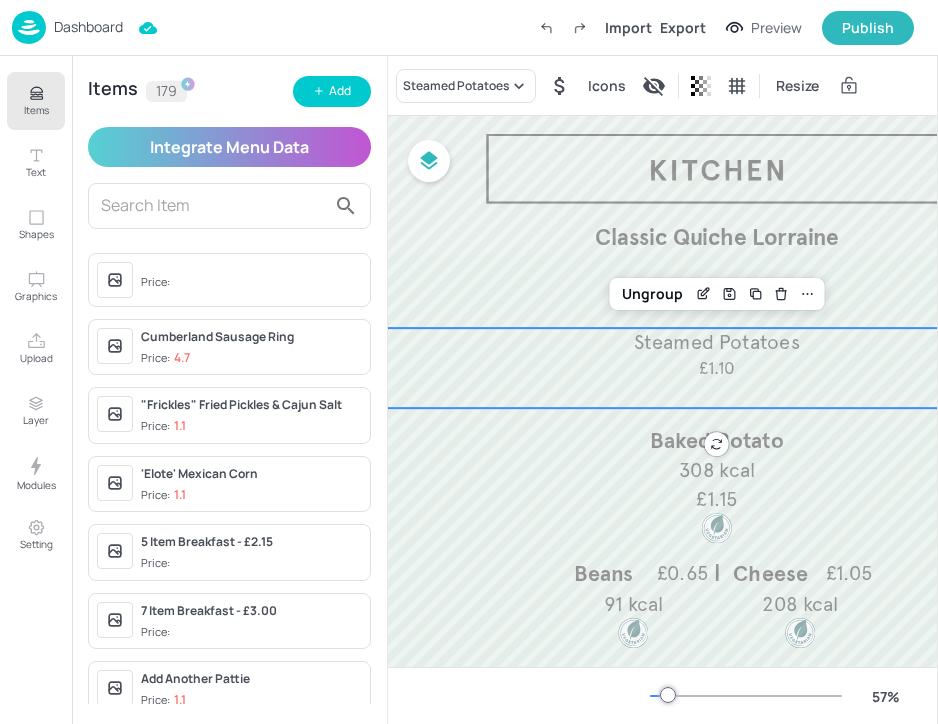 click at bounding box center (717, 405) 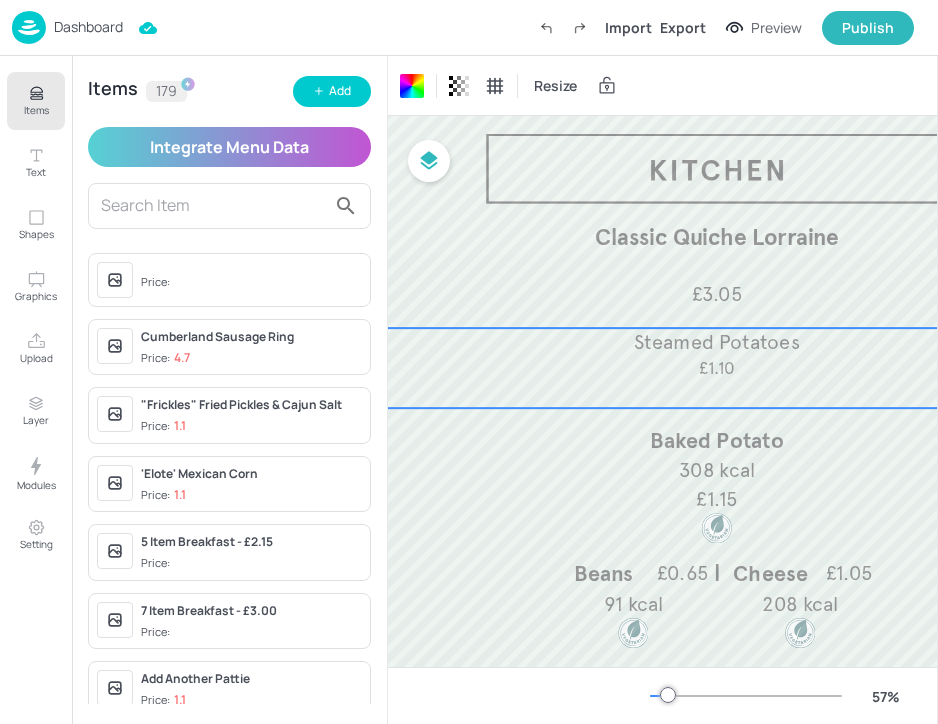 click on "Steamed Potatoes" at bounding box center [717, 341] 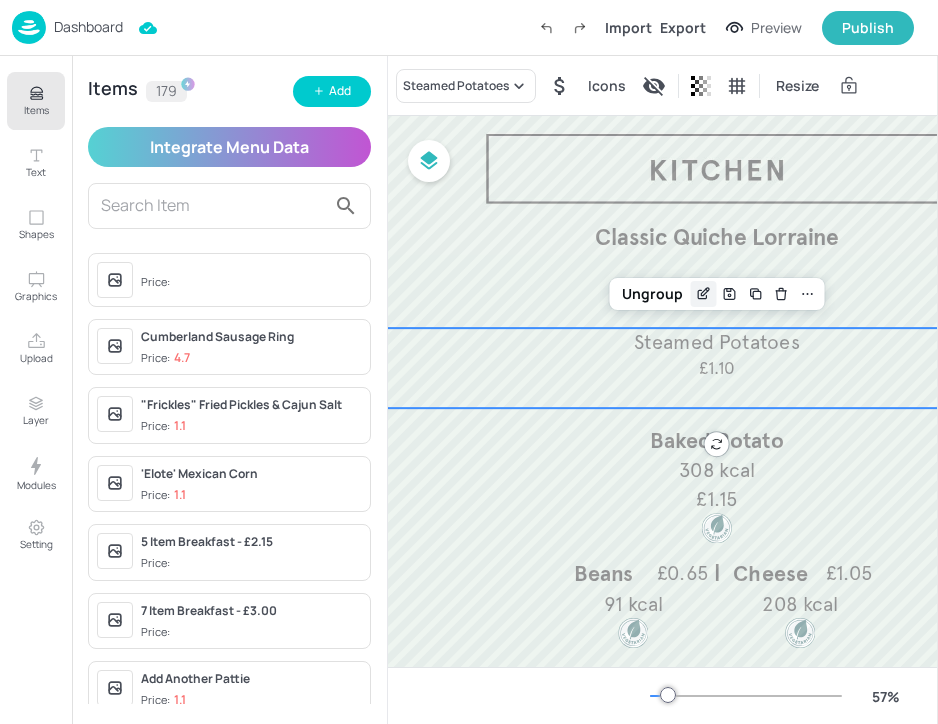 click 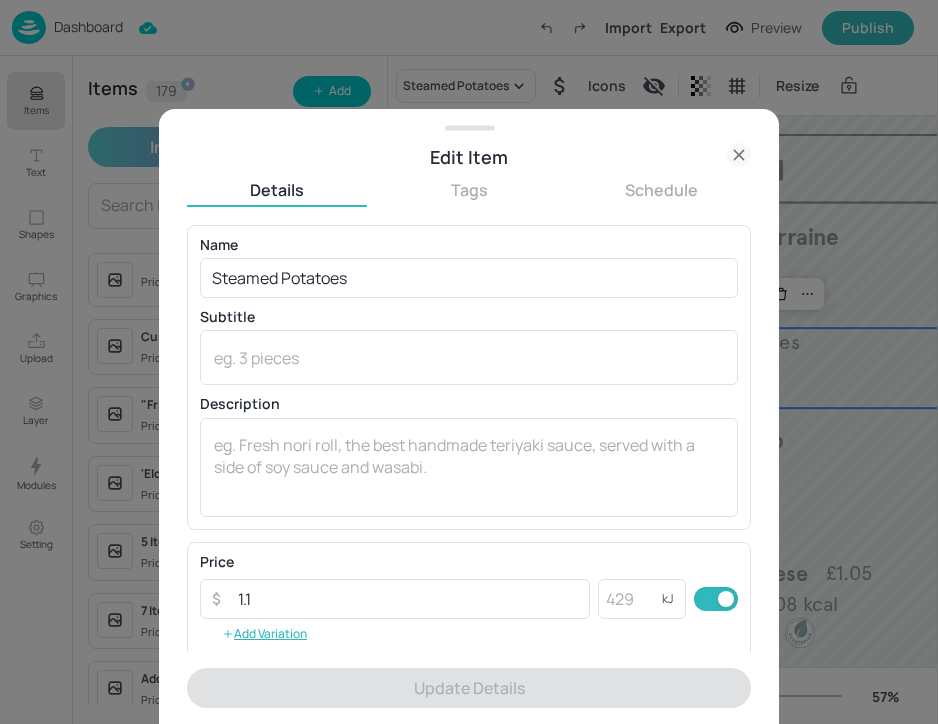 click at bounding box center (469, 362) 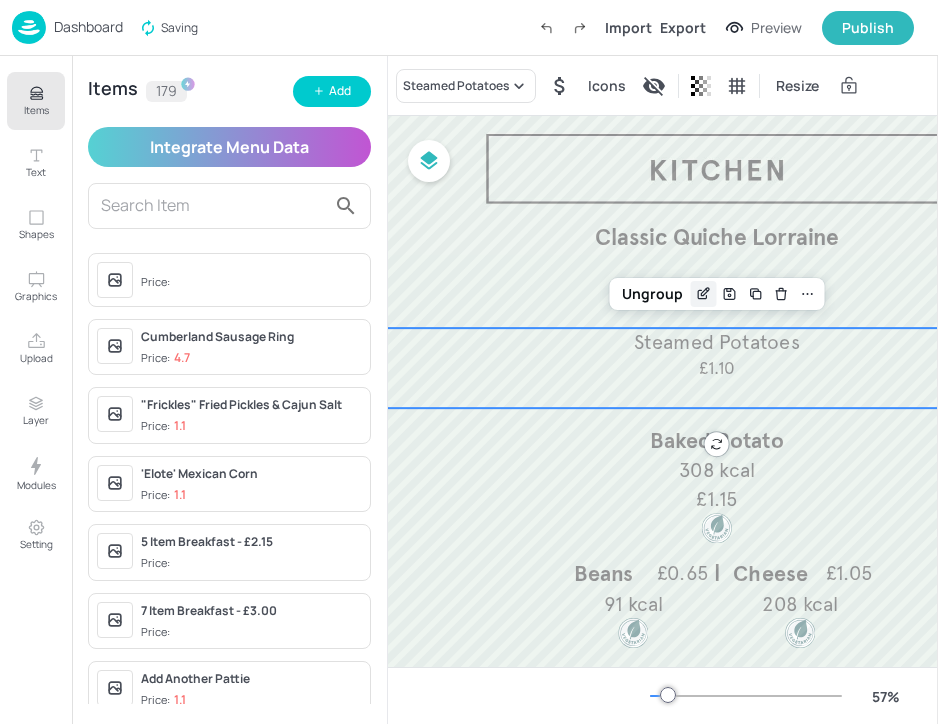 click 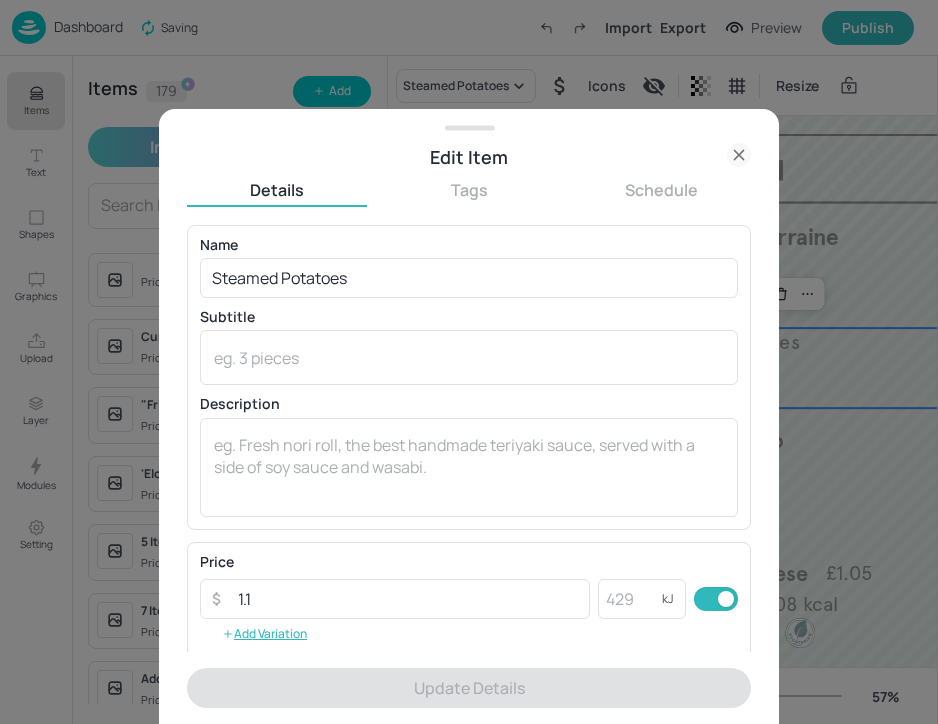 click at bounding box center (469, 362) 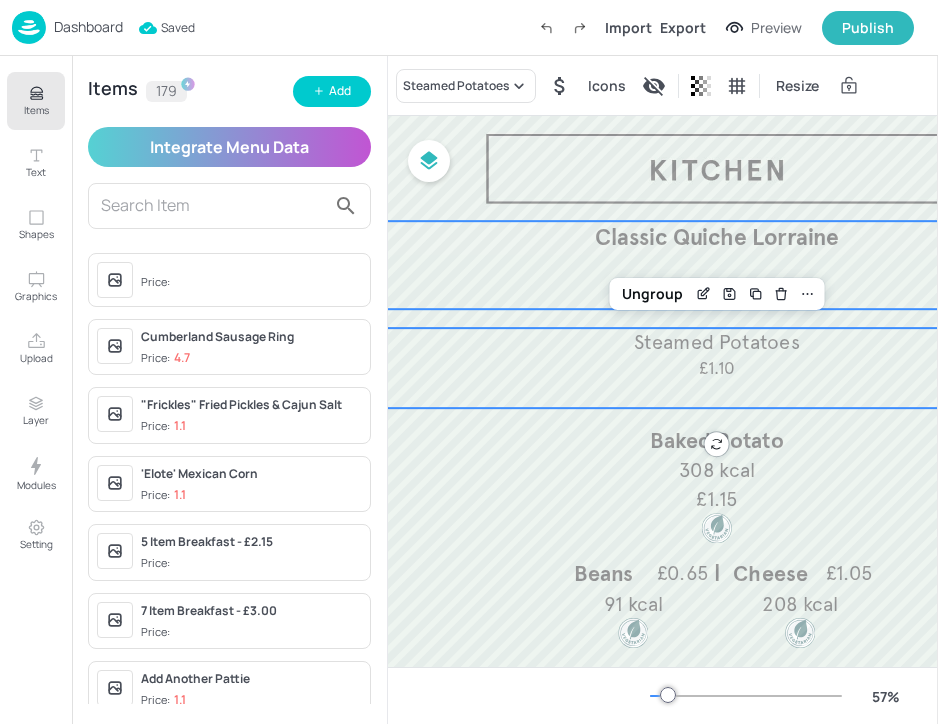 click on "Classic Quiche Lorraine" at bounding box center (717, 237) 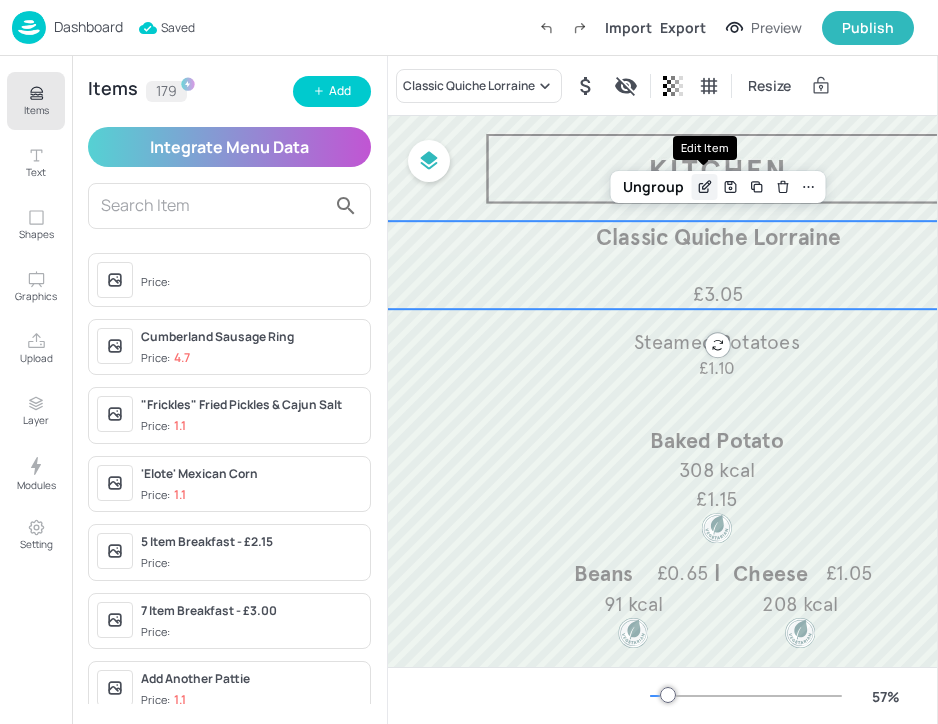 click 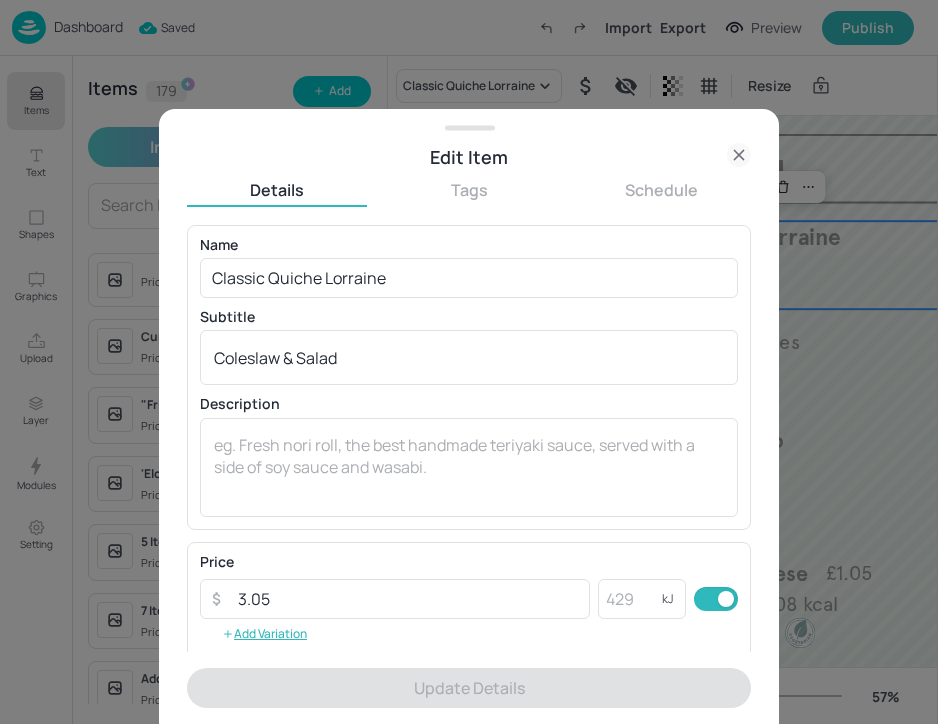 click at bounding box center [469, 362] 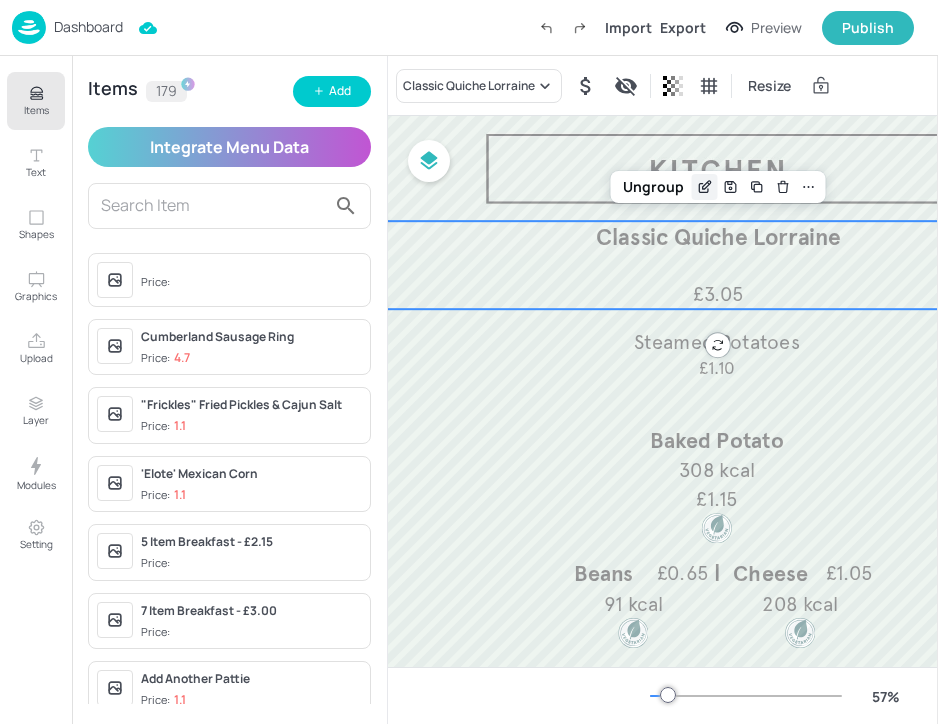 click 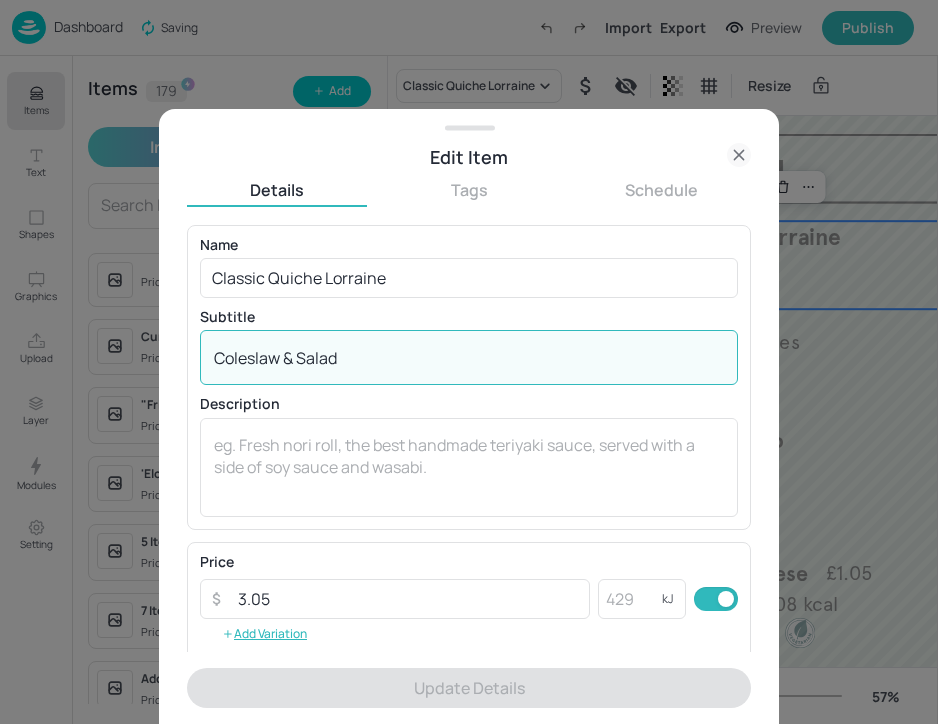 drag, startPoint x: 384, startPoint y: 355, endPoint x: 162, endPoint y: 352, distance: 222.02026 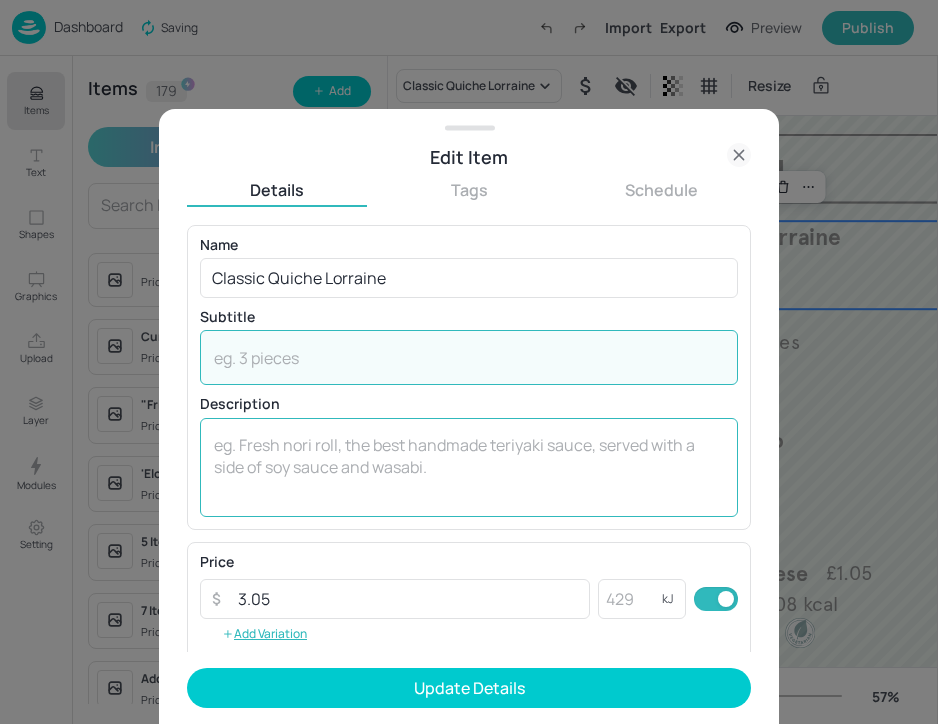 type 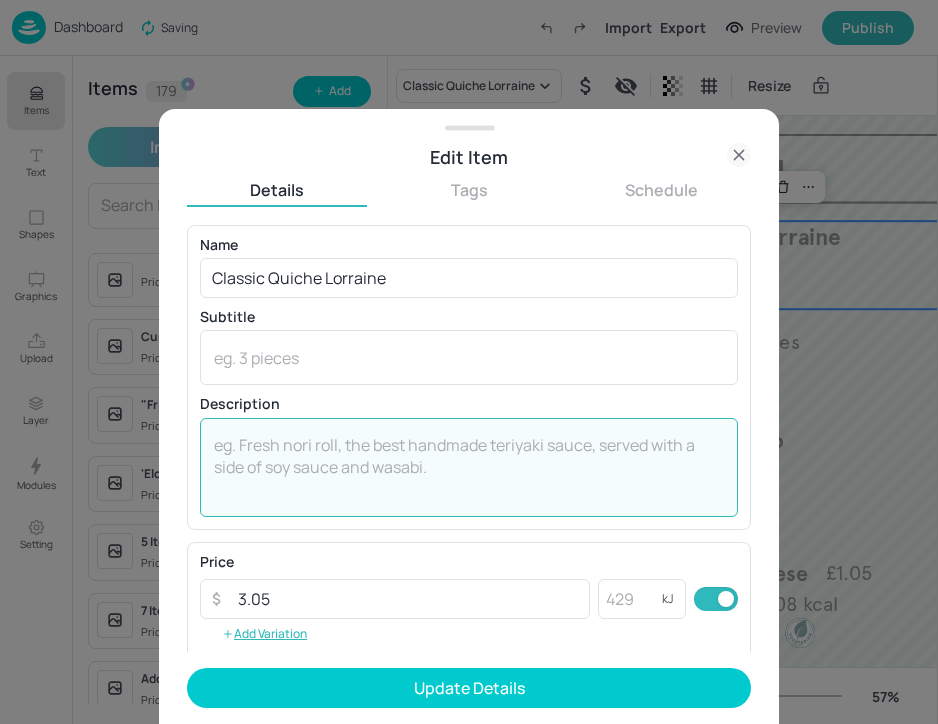 paste on "Coleslaw & Salad" 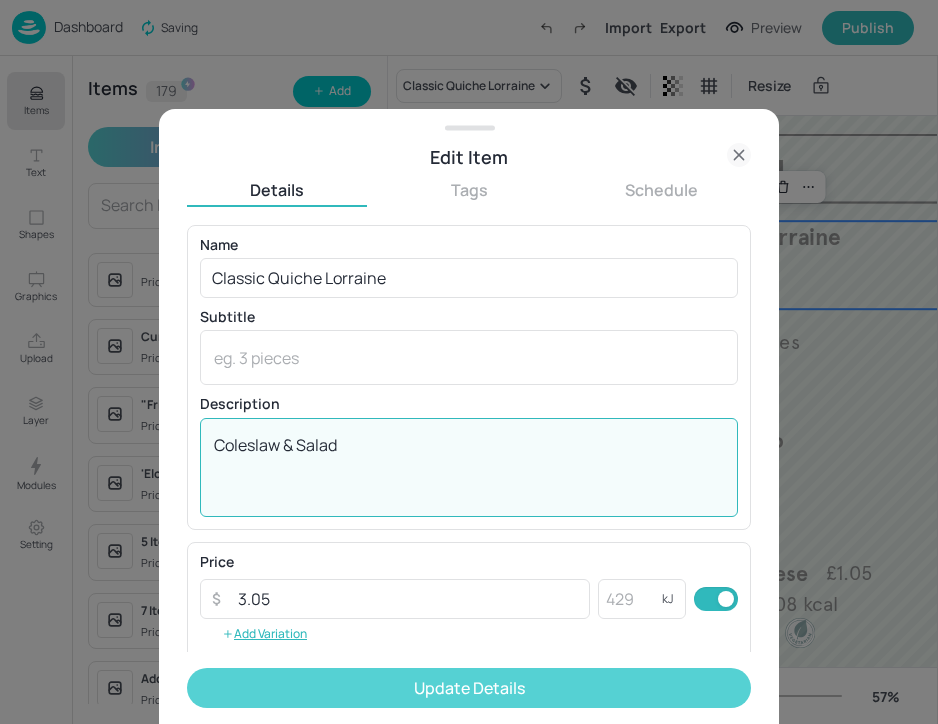 type on "Coleslaw & Salad" 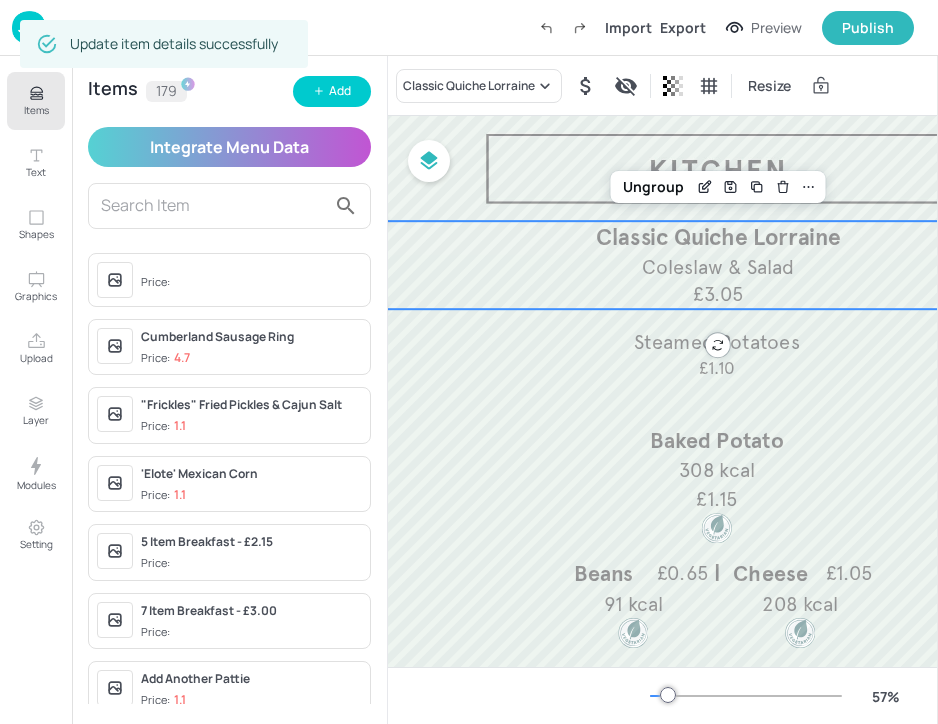 click on "Items" at bounding box center (36, 101) 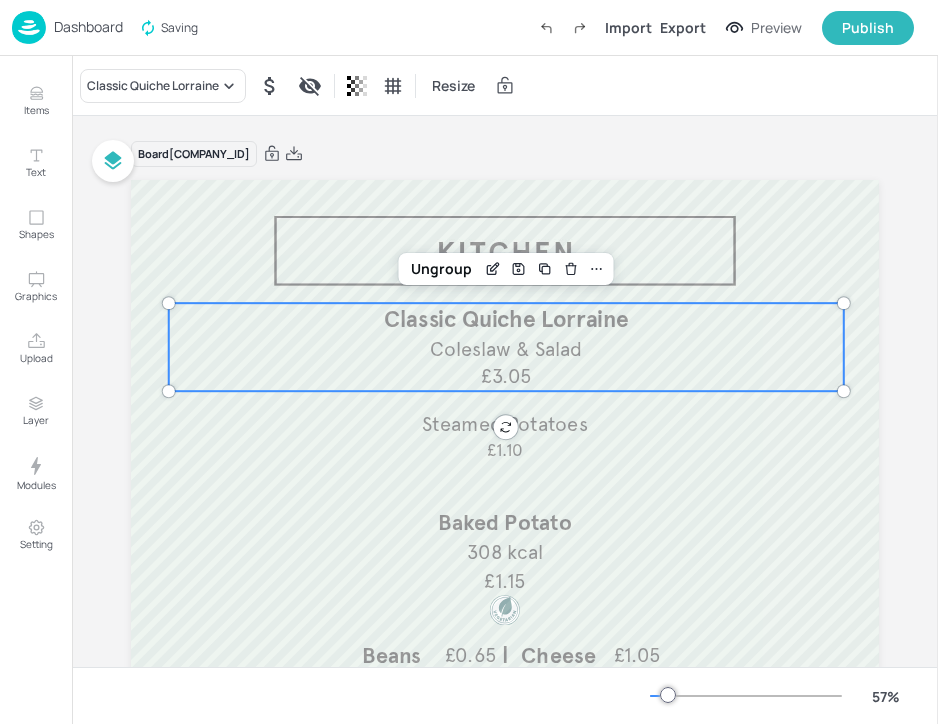 scroll, scrollTop: 39, scrollLeft: 0, axis: vertical 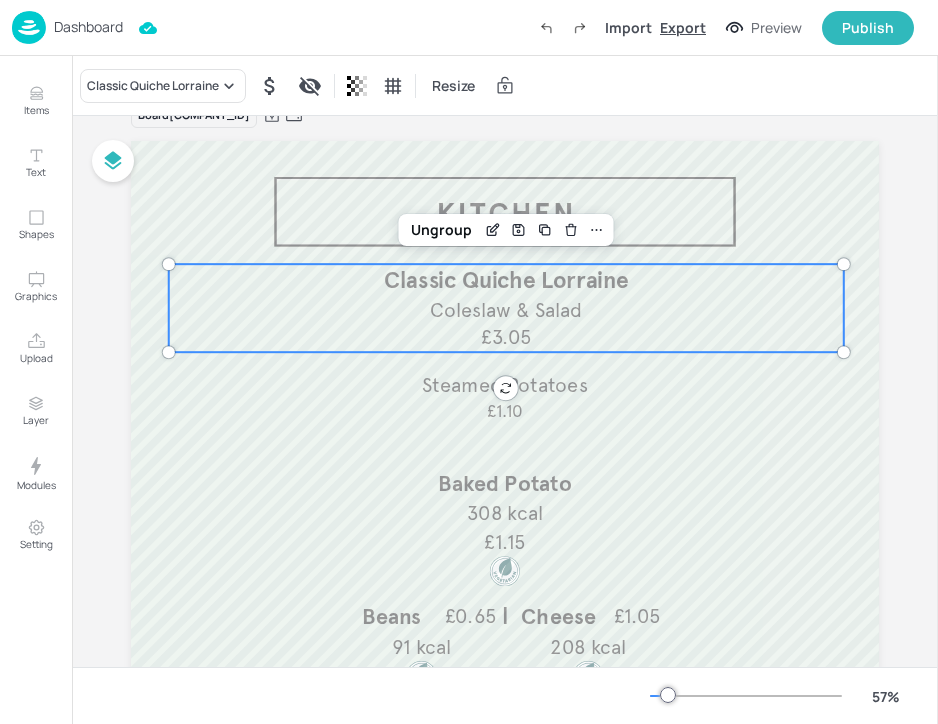 click on "Export" at bounding box center [683, 27] 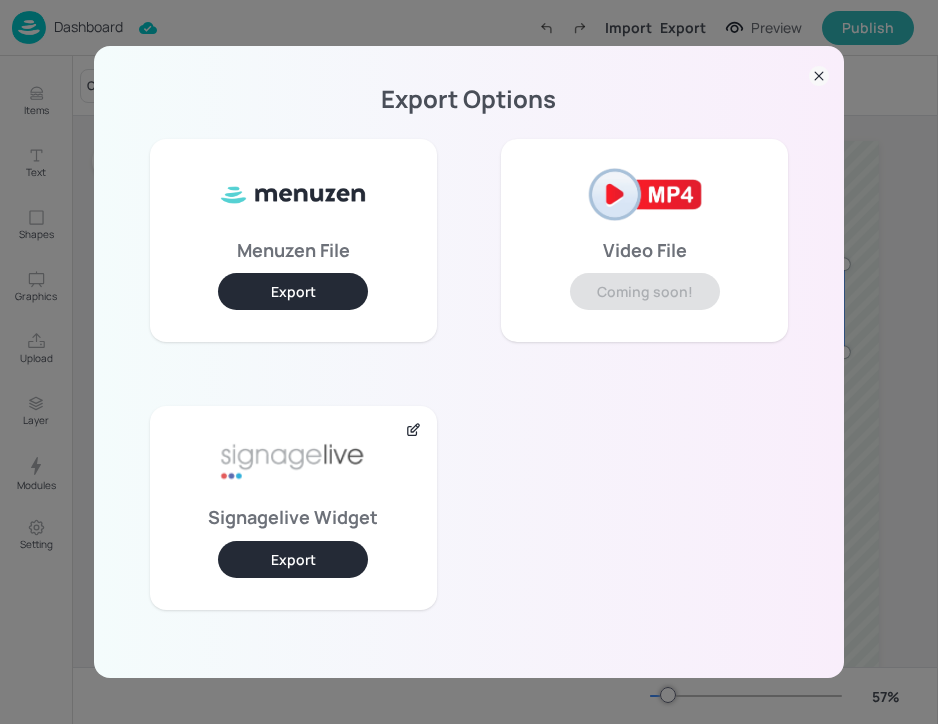 click on "Export" at bounding box center [293, 559] 